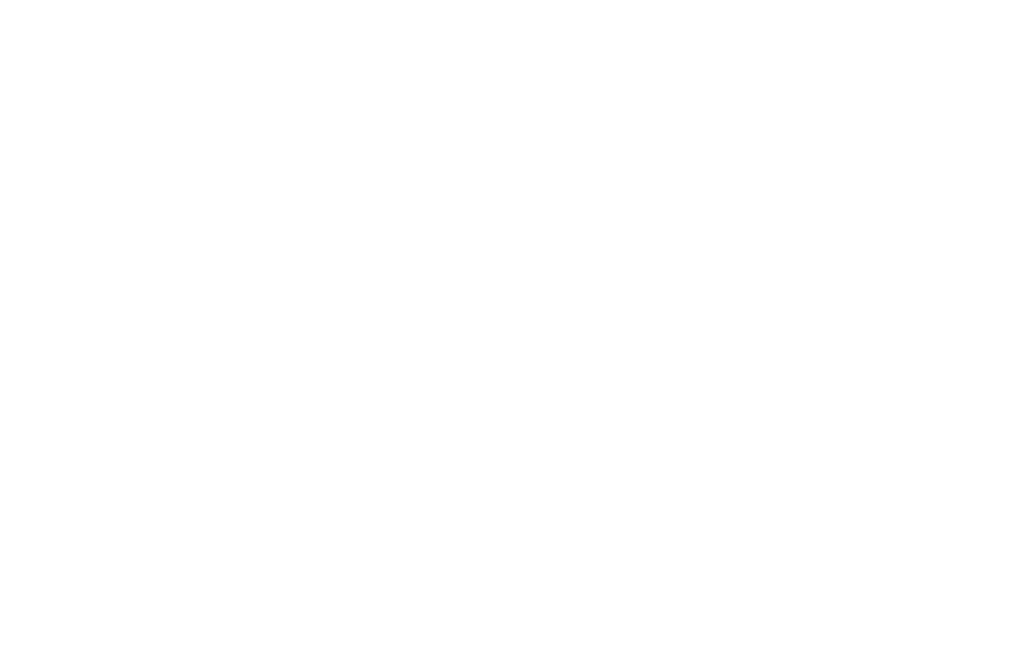 scroll, scrollTop: 0, scrollLeft: 0, axis: both 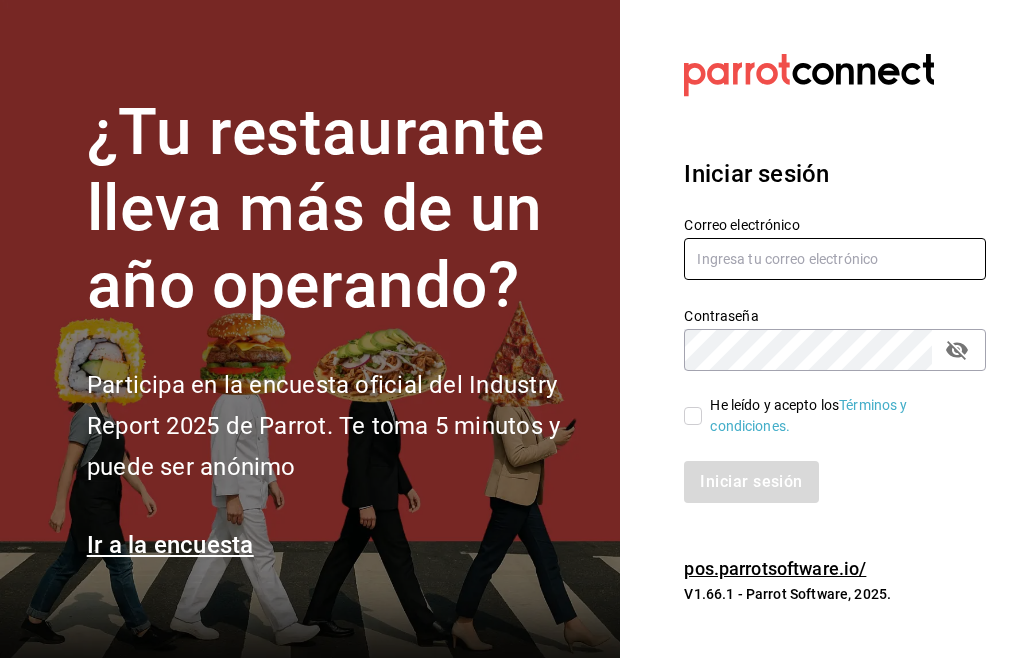 type on "mochomos.[STATE]@example.com" 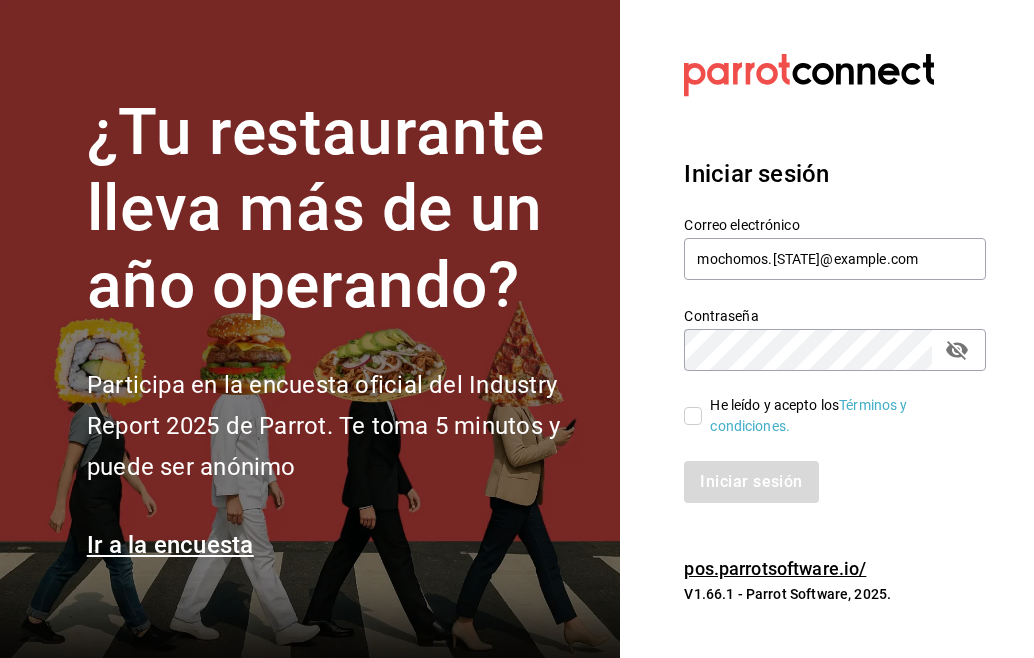 click on "He leído y acepto los  Términos y condiciones." at bounding box center (693, 416) 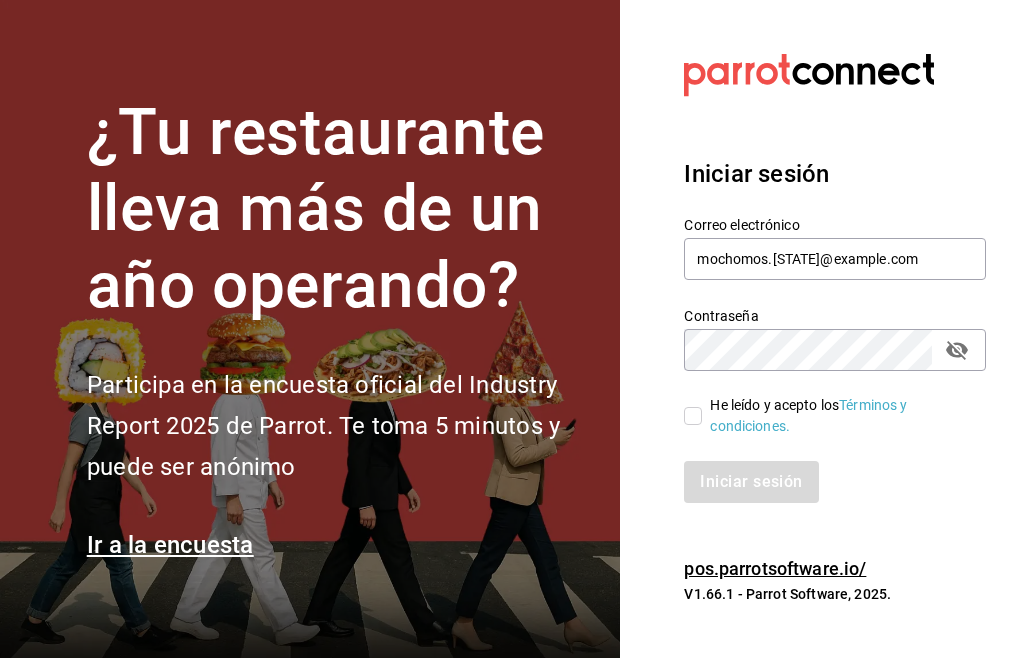 checkbox on "true" 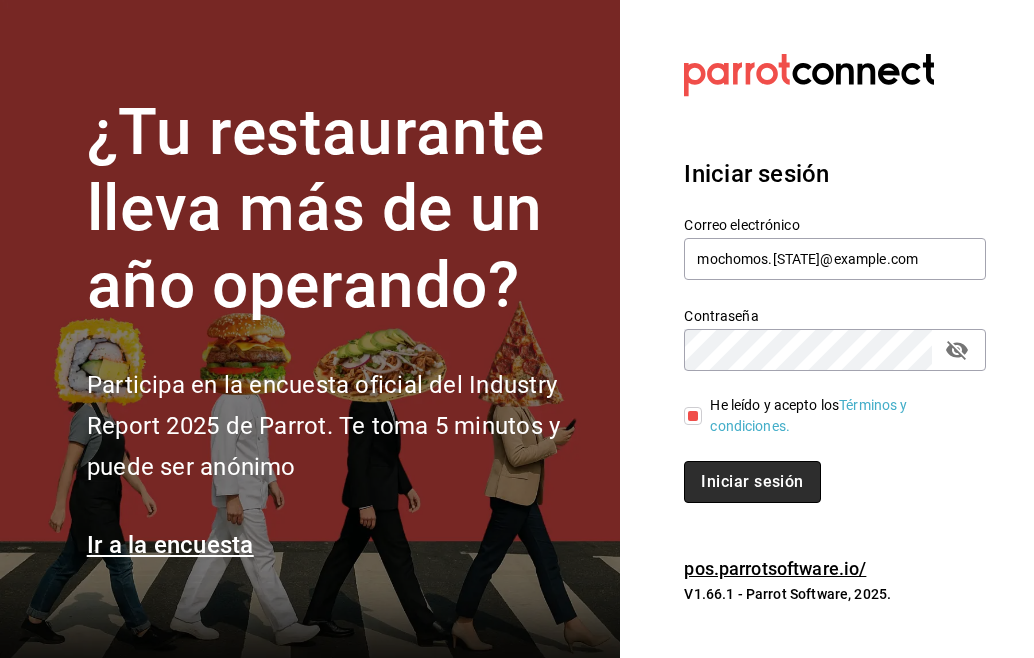 click on "Iniciar sesión" at bounding box center (752, 481) 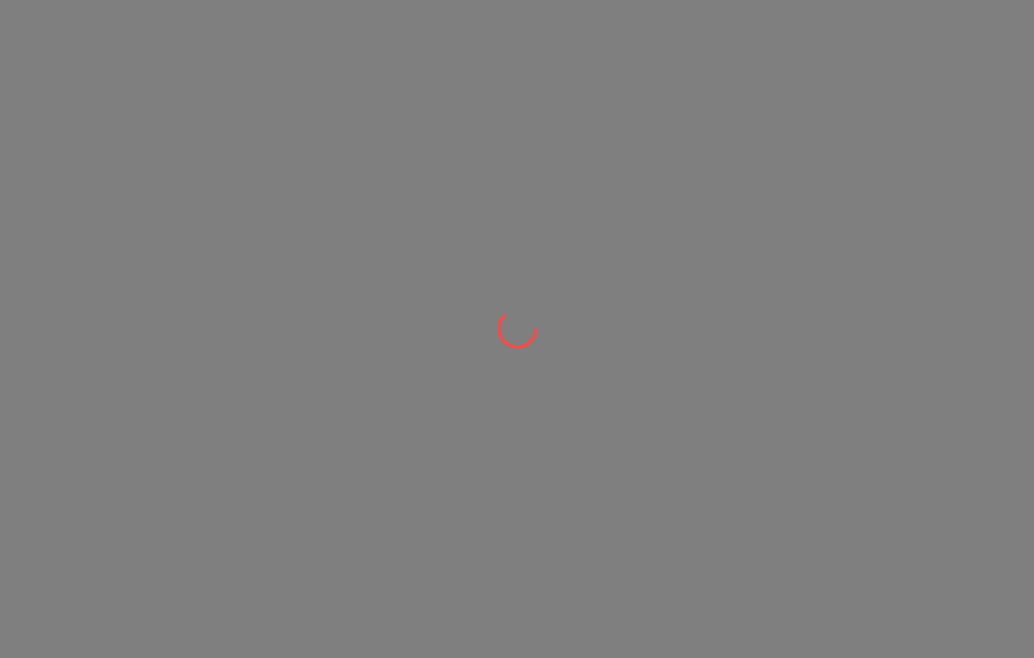 scroll, scrollTop: 0, scrollLeft: 0, axis: both 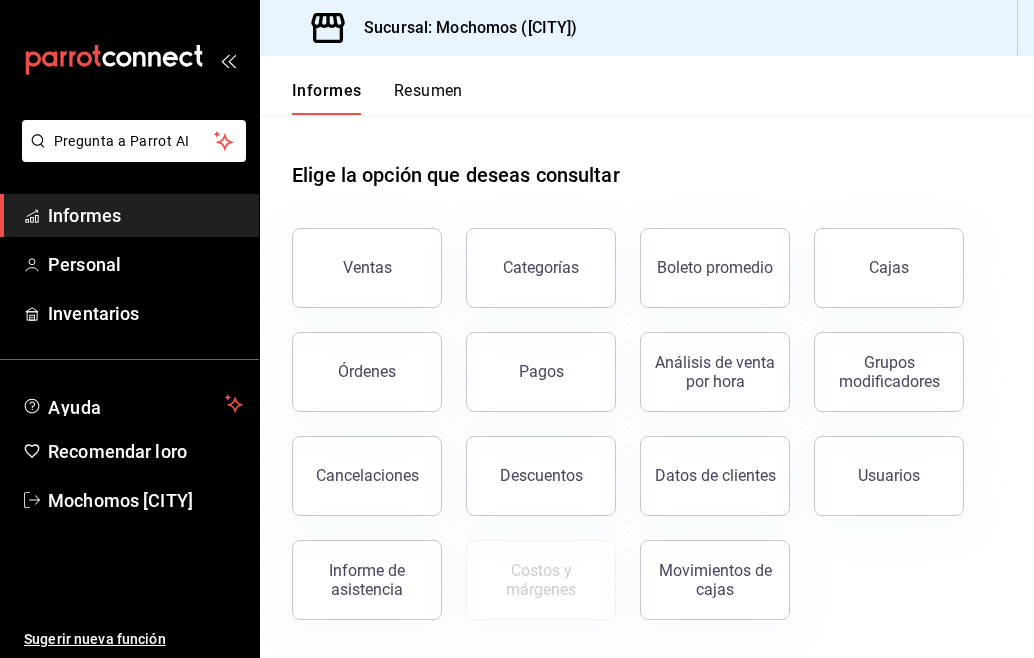 click on "Resumen" at bounding box center [428, 90] 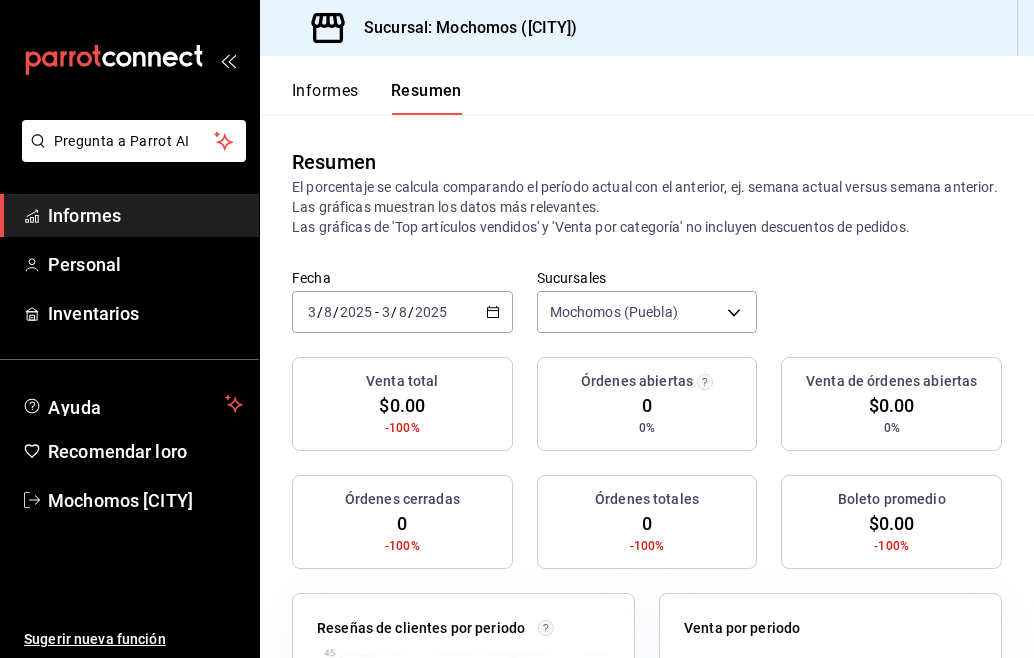 click 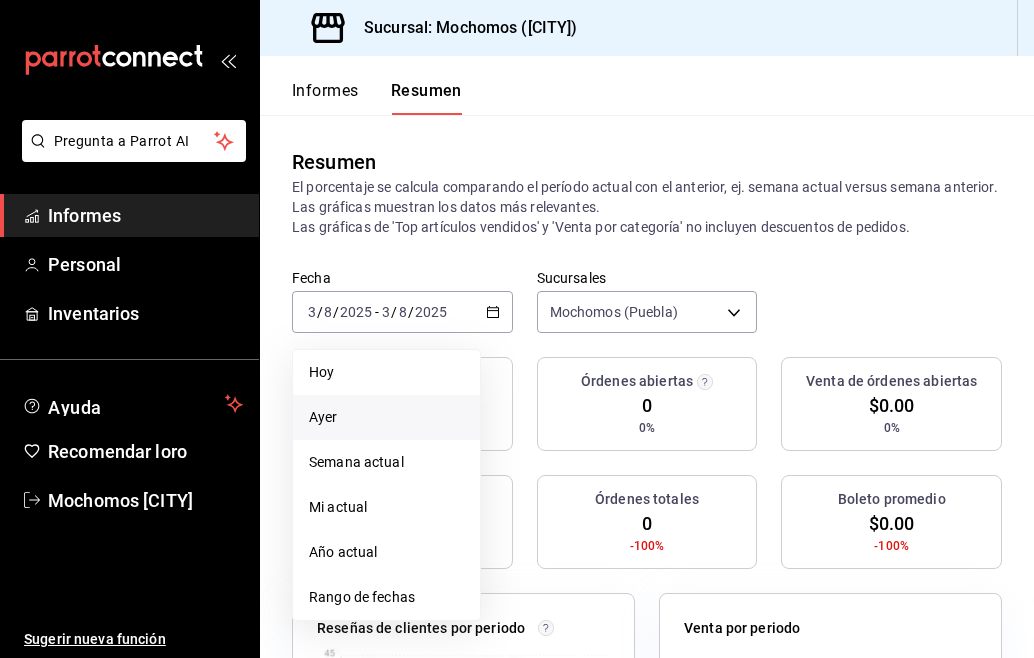 click on "Ayer" at bounding box center (386, 417) 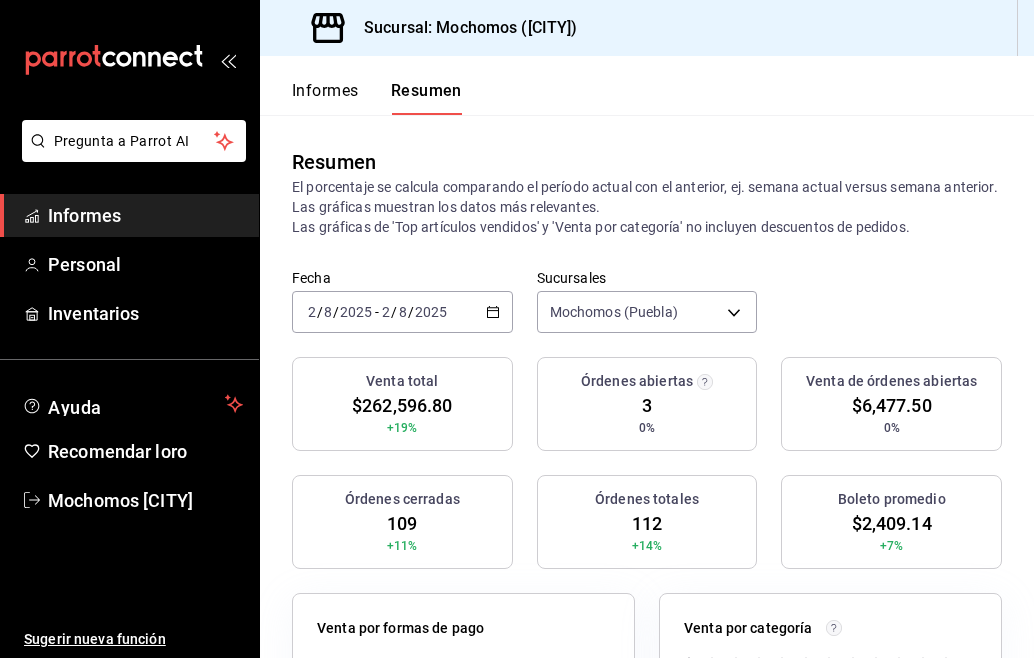click 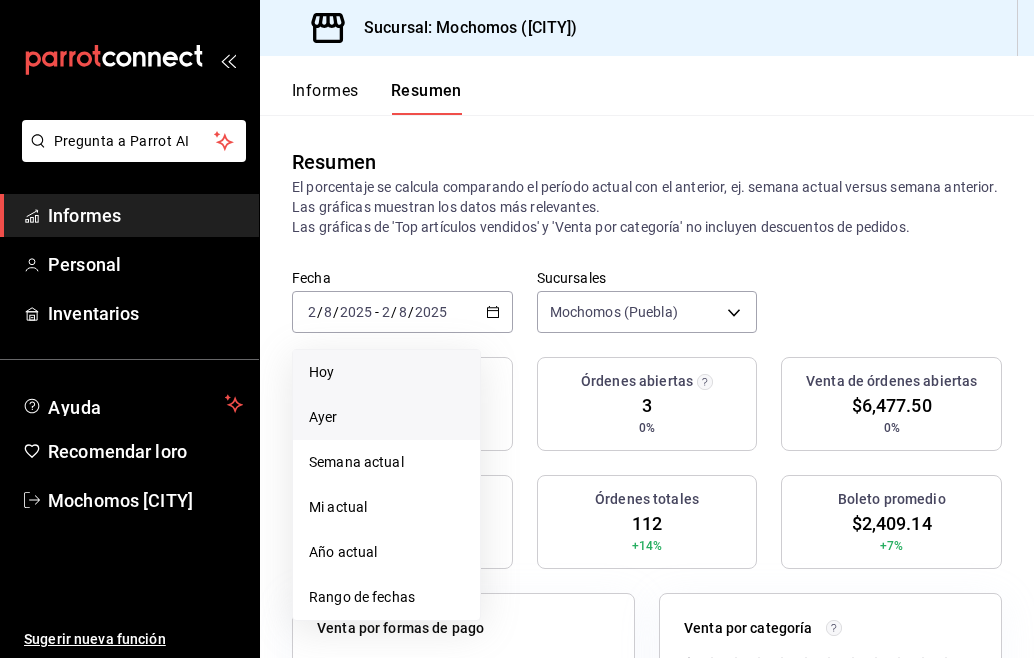 click on "Hoy" at bounding box center [386, 372] 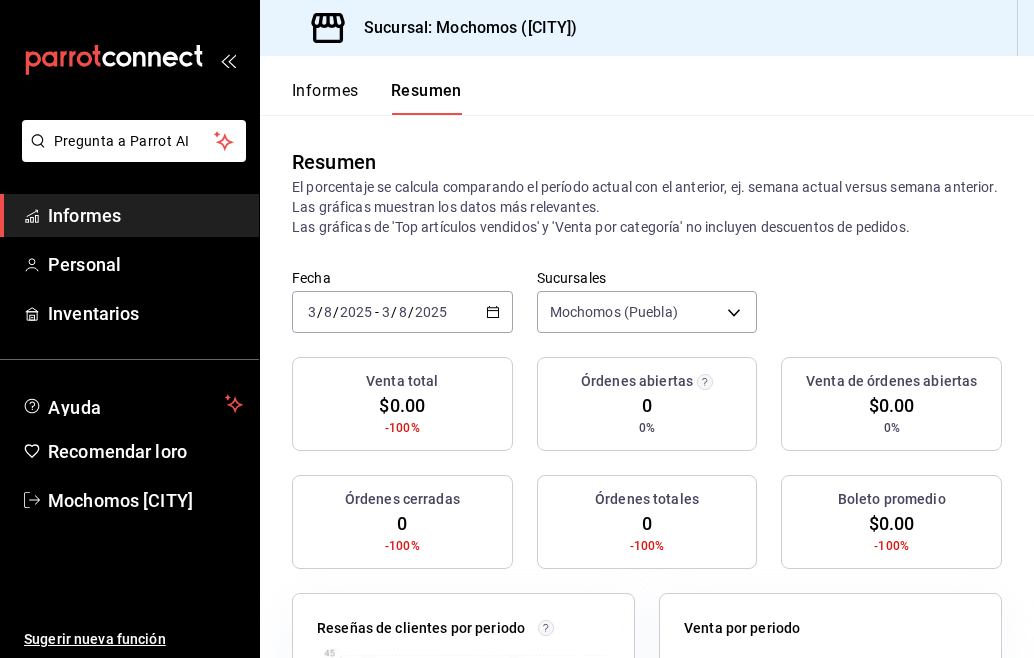 click 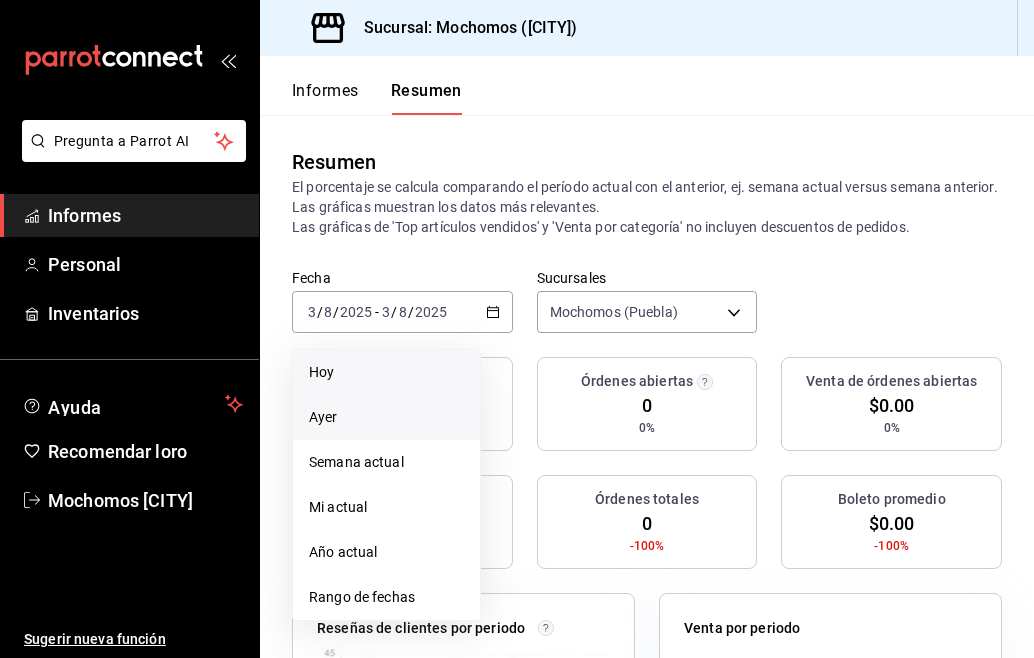 click on "Ayer" at bounding box center [386, 417] 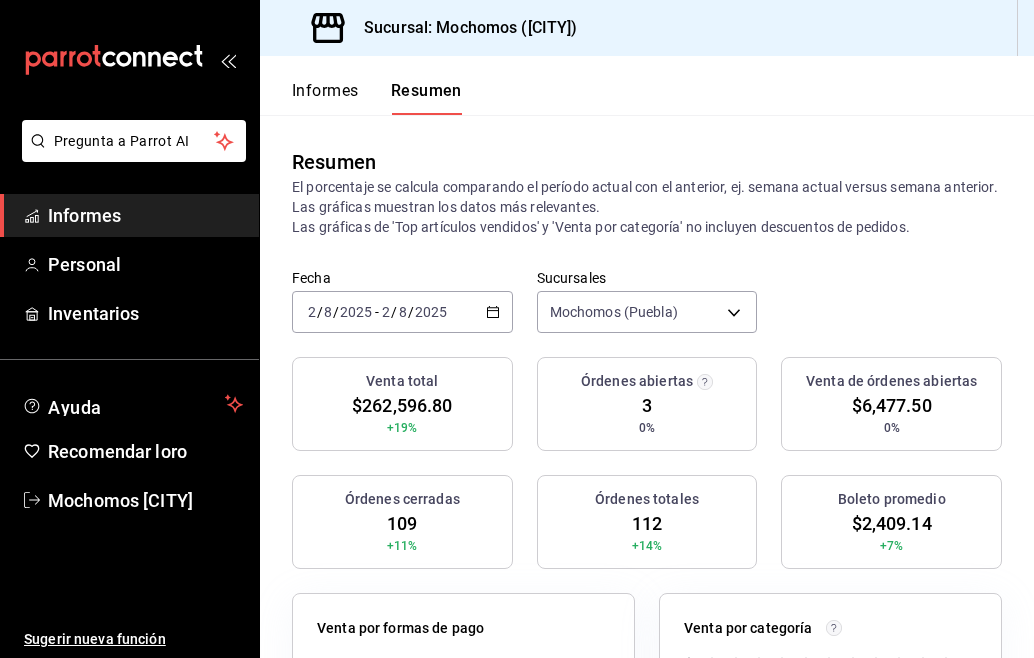 click 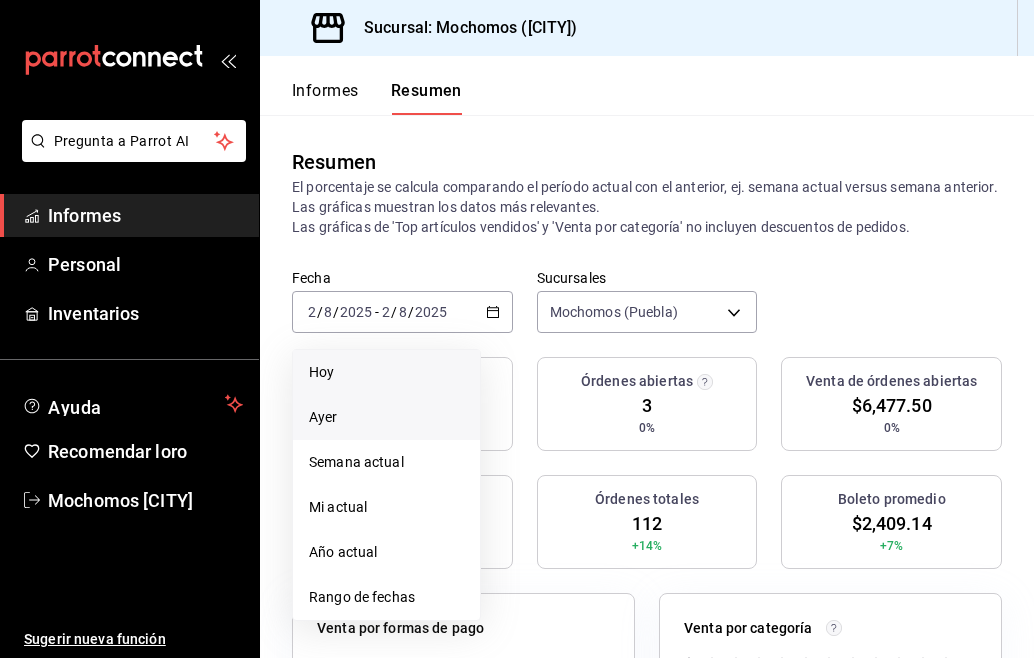 click on "Hoy" at bounding box center [386, 372] 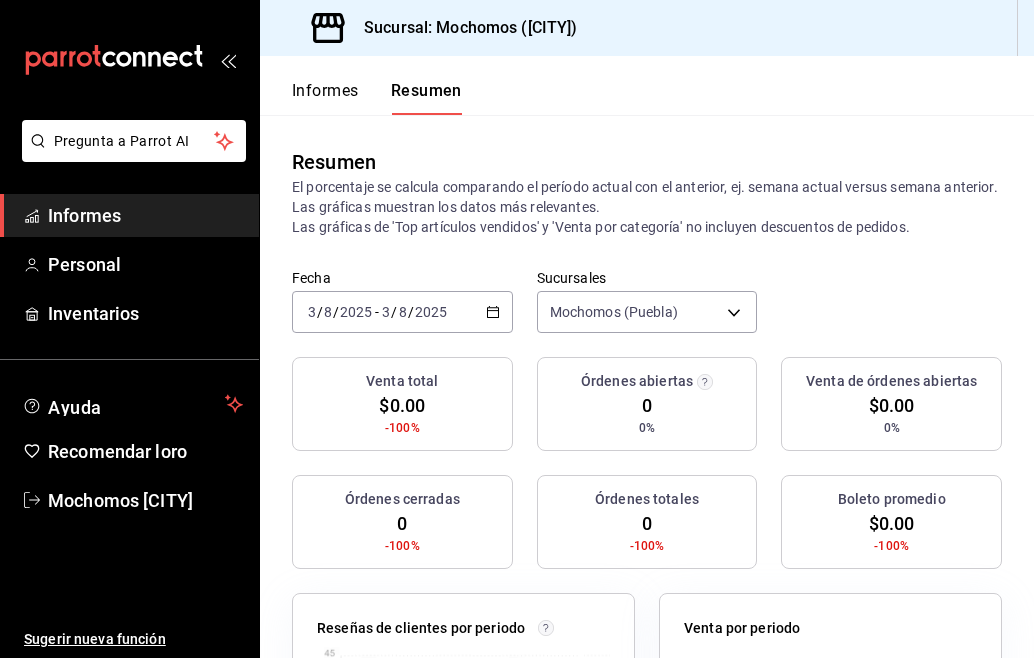 click 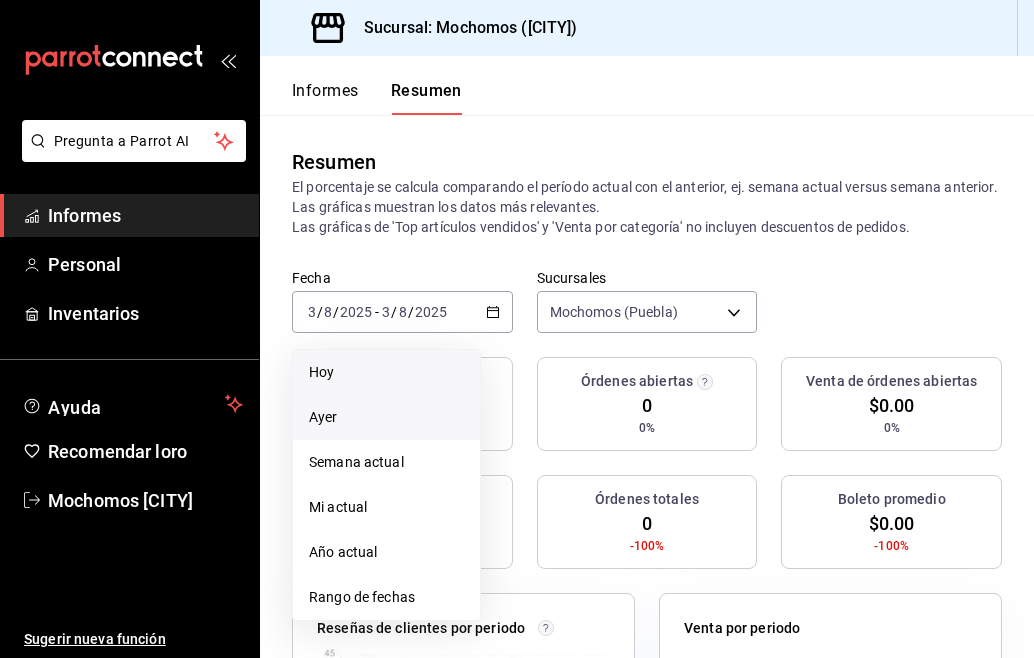 click on "Ayer" at bounding box center [386, 417] 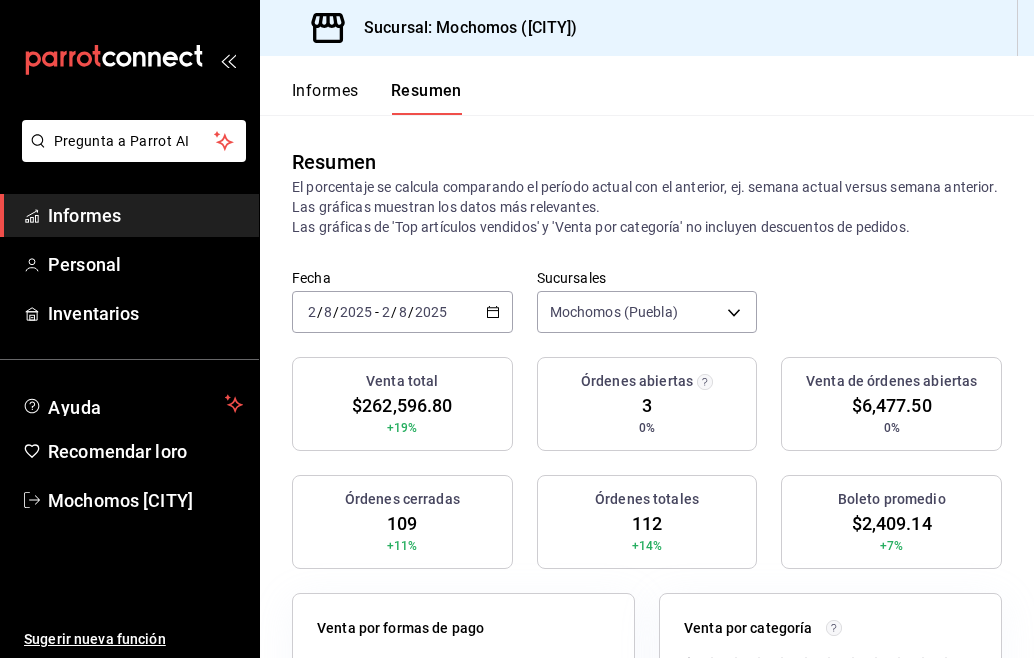 click 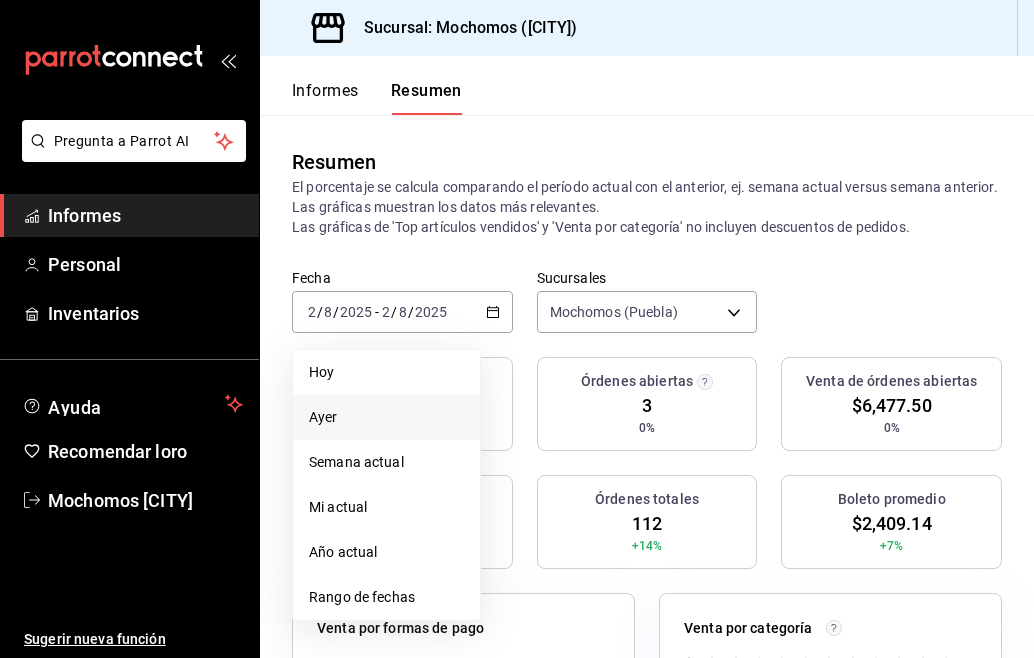 click on "Ayer" at bounding box center [386, 417] 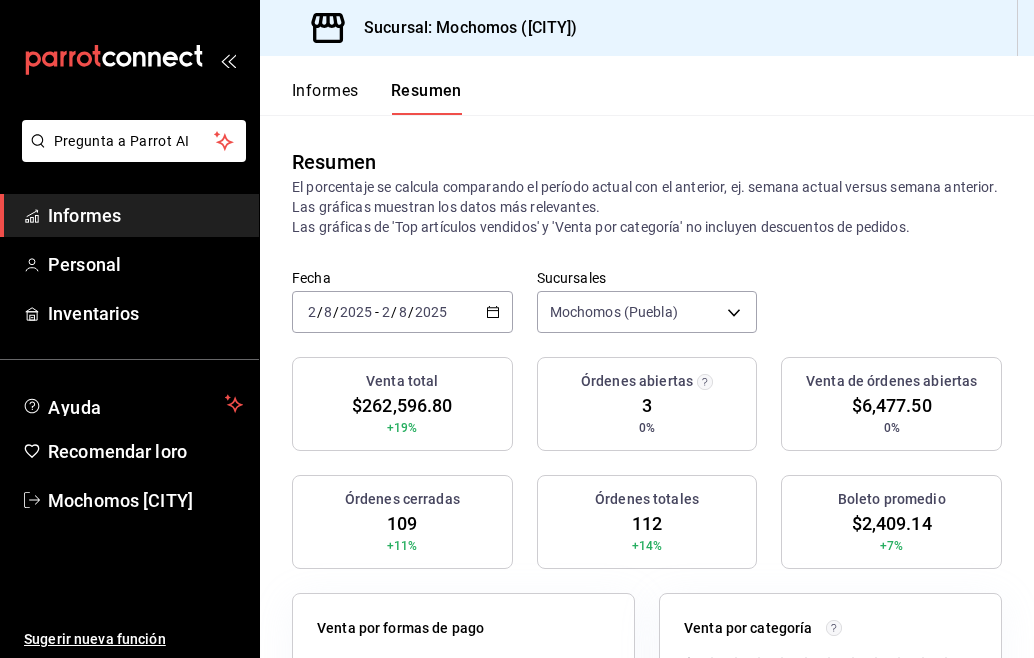 click 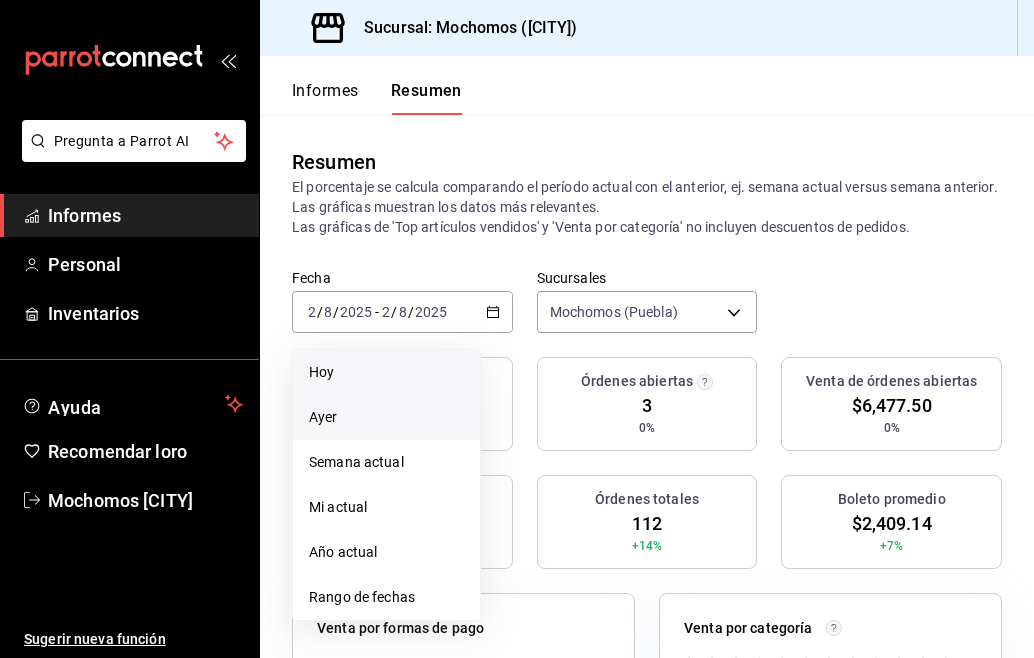 click on "Hoy" at bounding box center (386, 372) 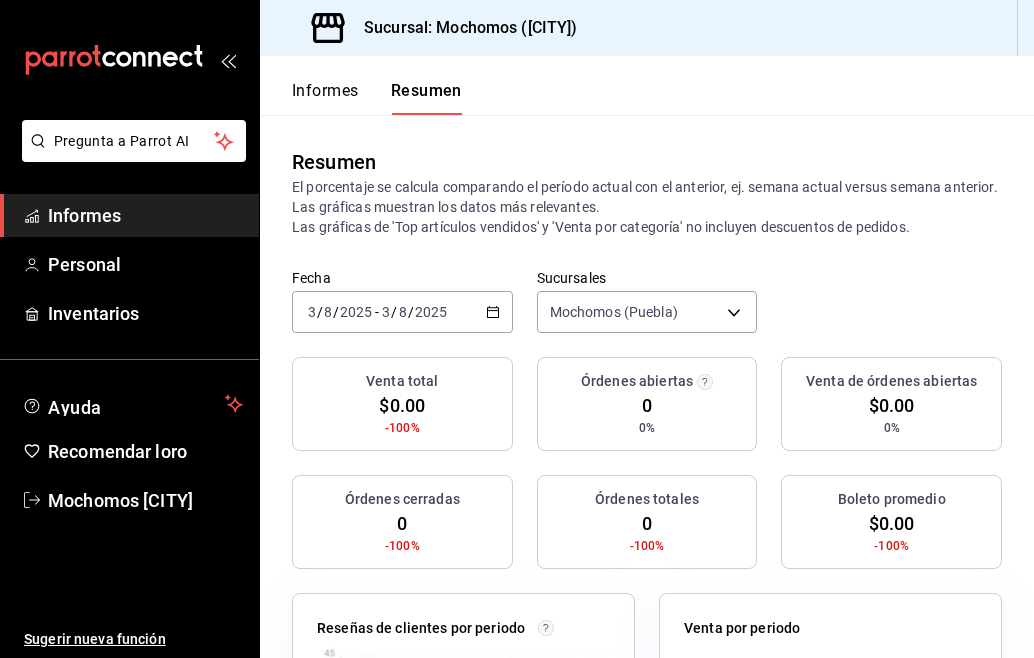 click 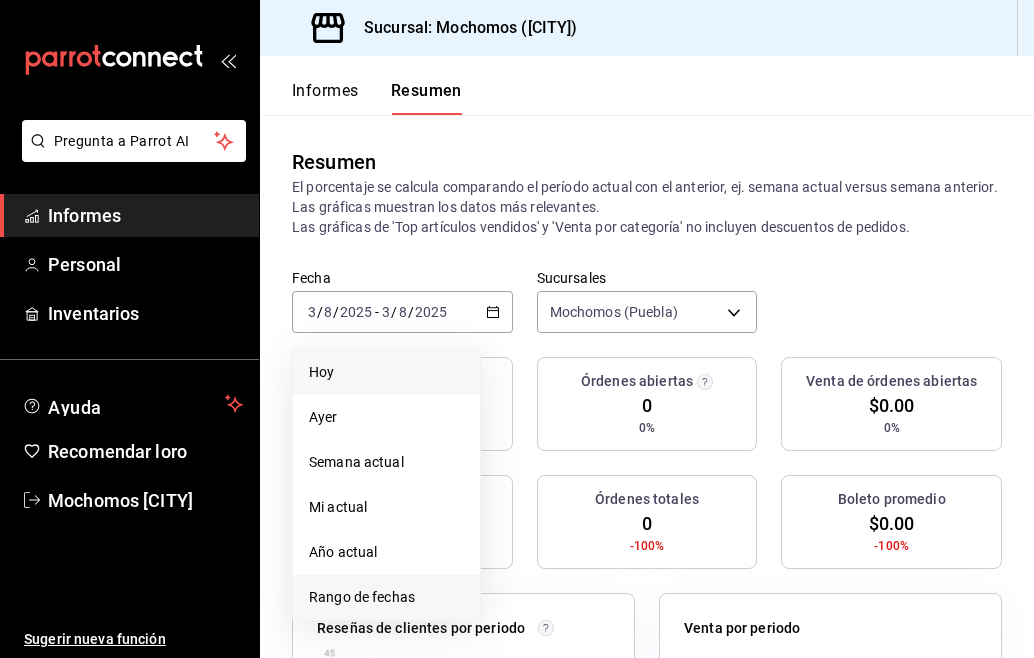 click on "Rango de fechas" at bounding box center (362, 597) 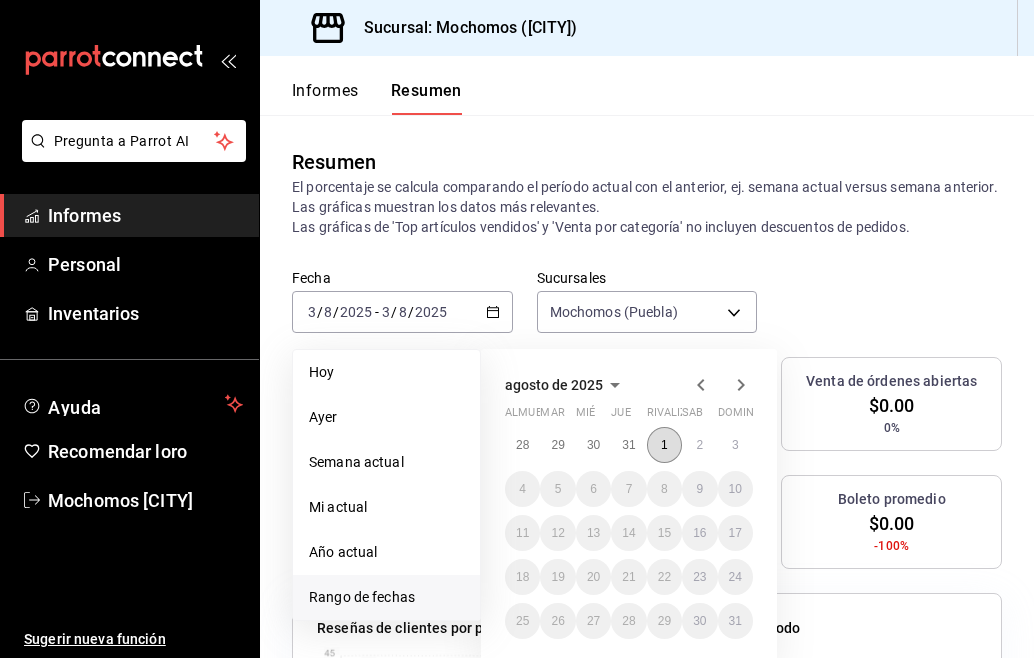 click on "1" at bounding box center [664, 445] 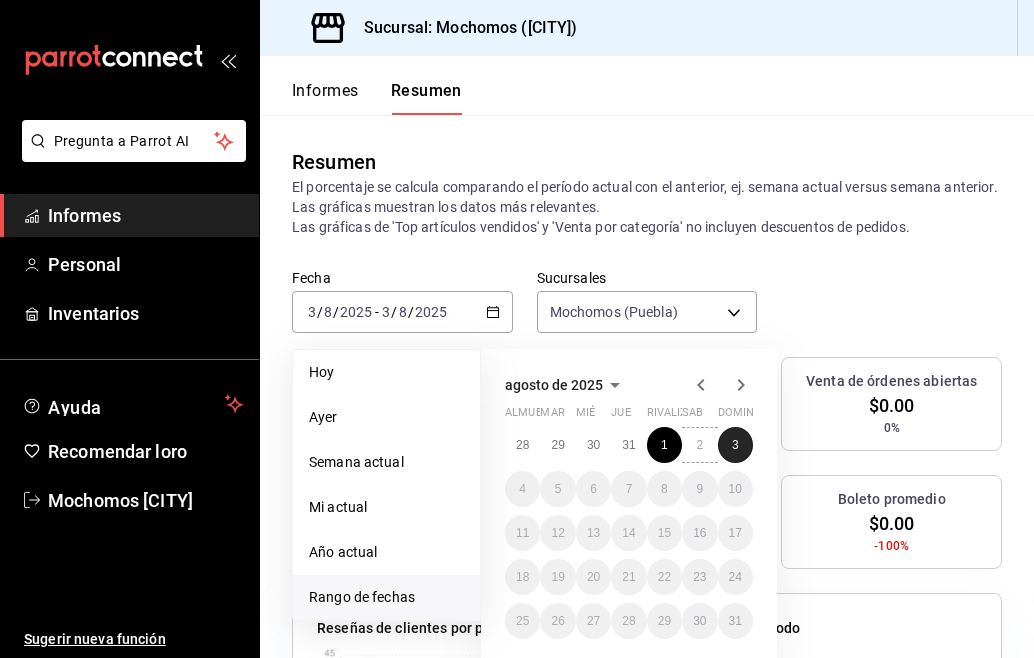 click on "3" at bounding box center (735, 445) 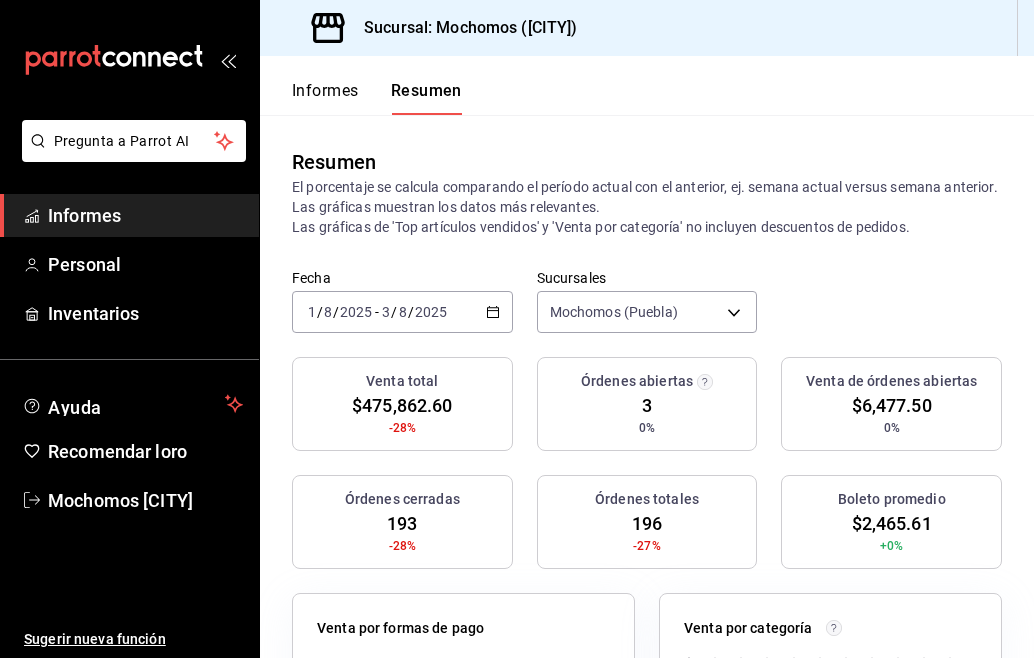 click on "Informes" at bounding box center (325, 90) 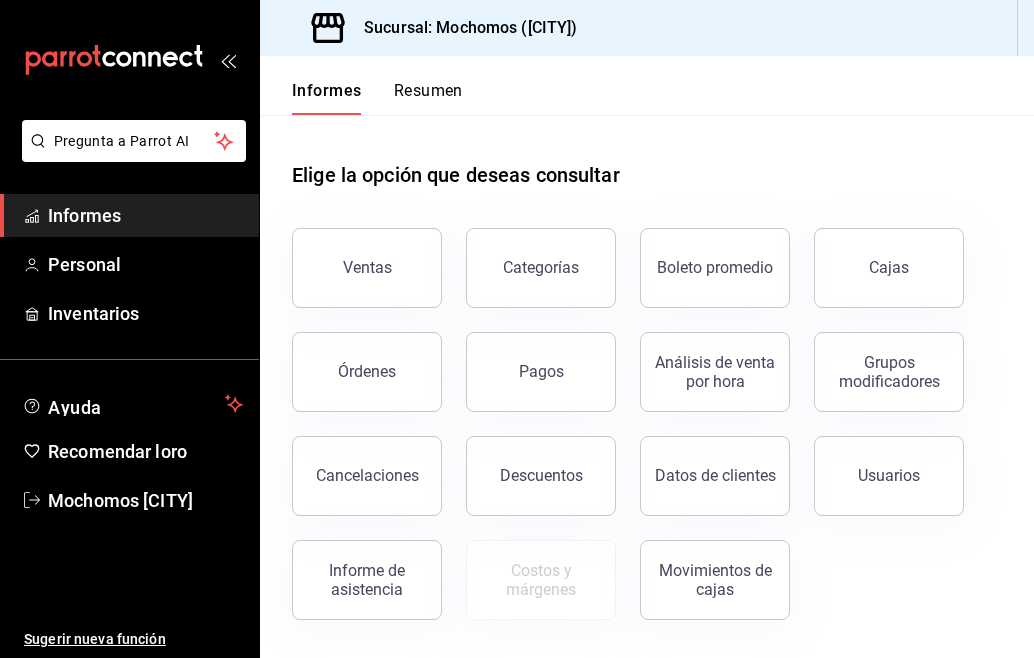 click on "Resumen" at bounding box center (428, 90) 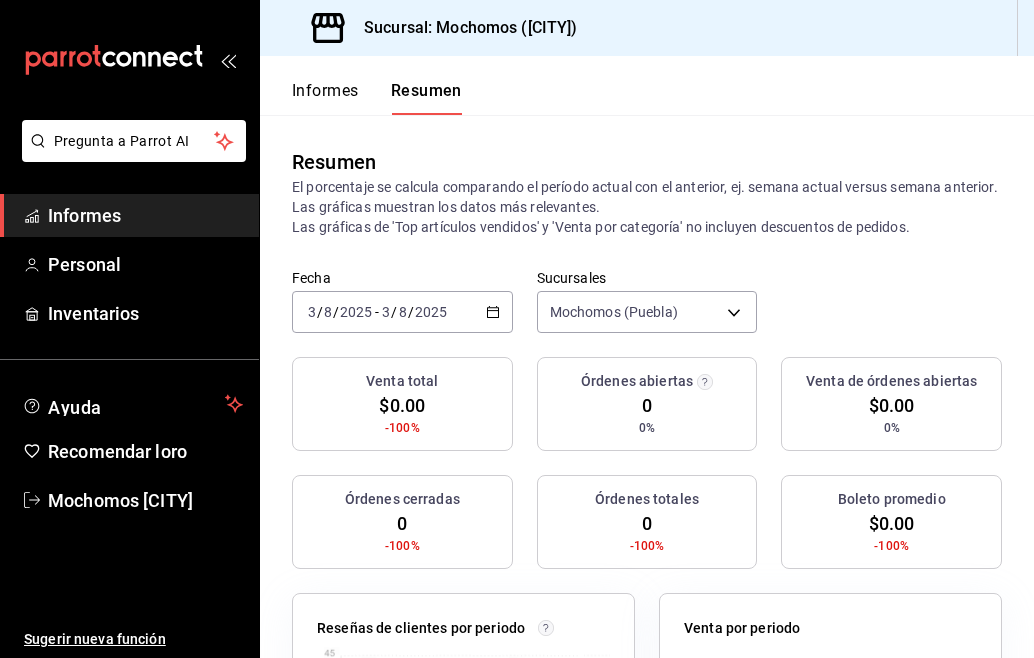 click 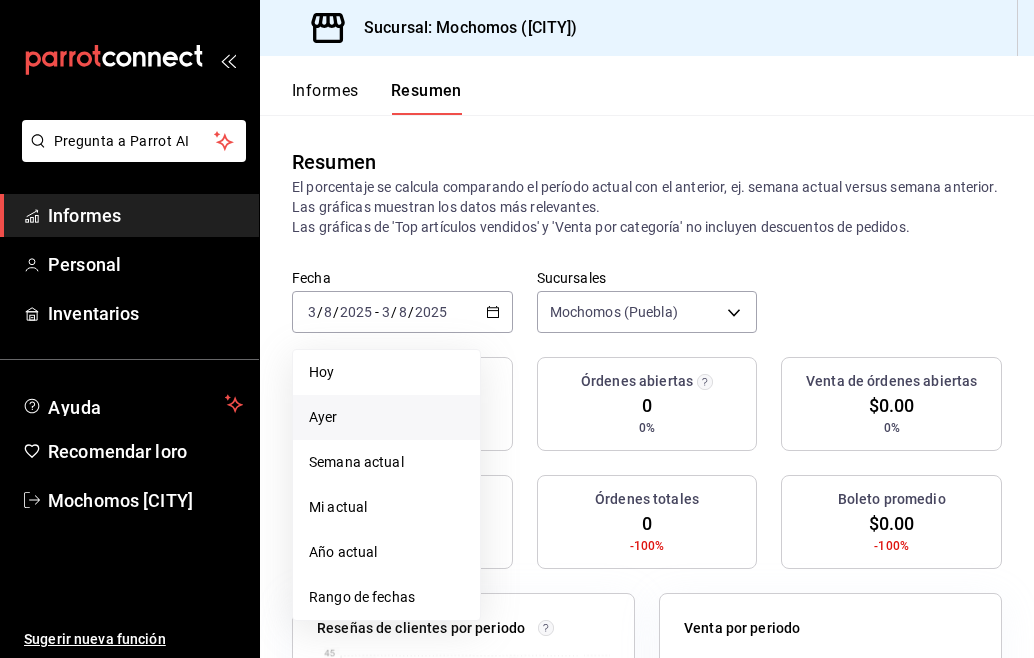 click on "Ayer" at bounding box center (386, 417) 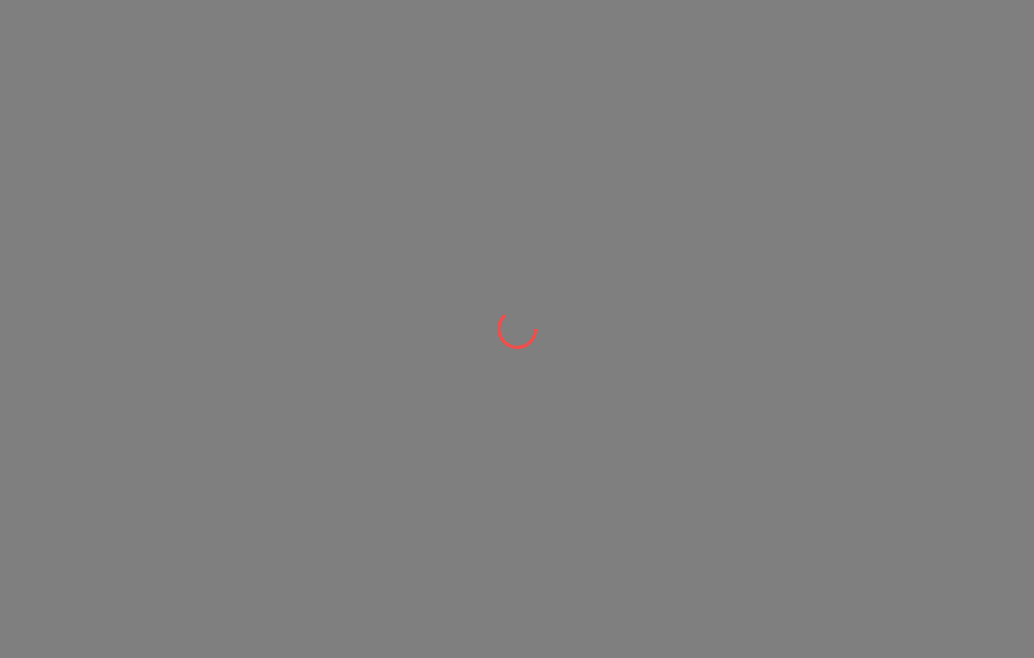 scroll, scrollTop: 0, scrollLeft: 0, axis: both 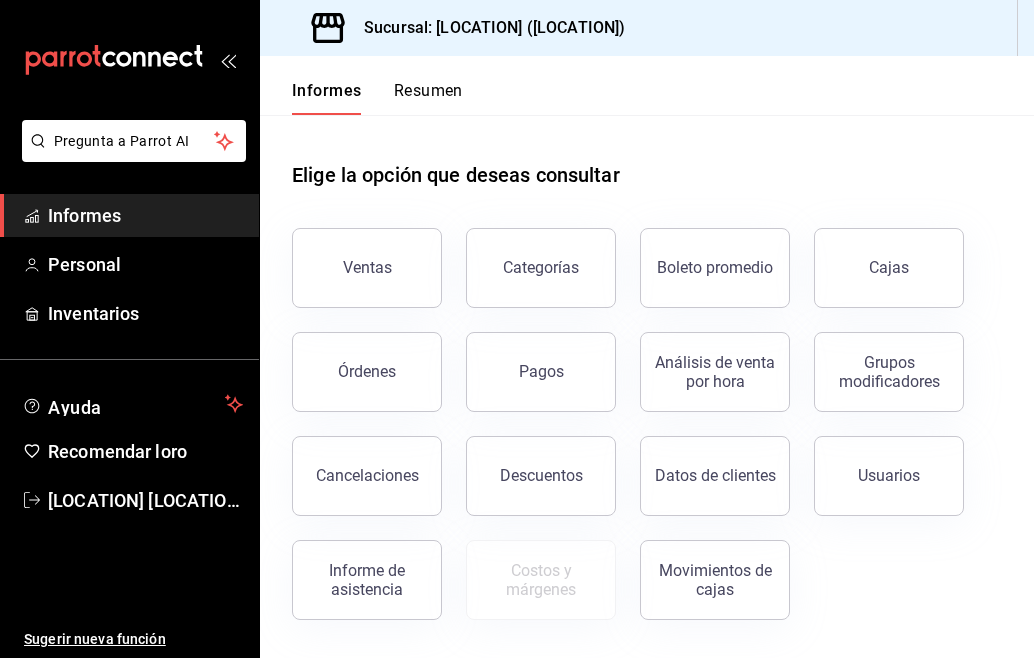 click on "Resumen" at bounding box center [428, 90] 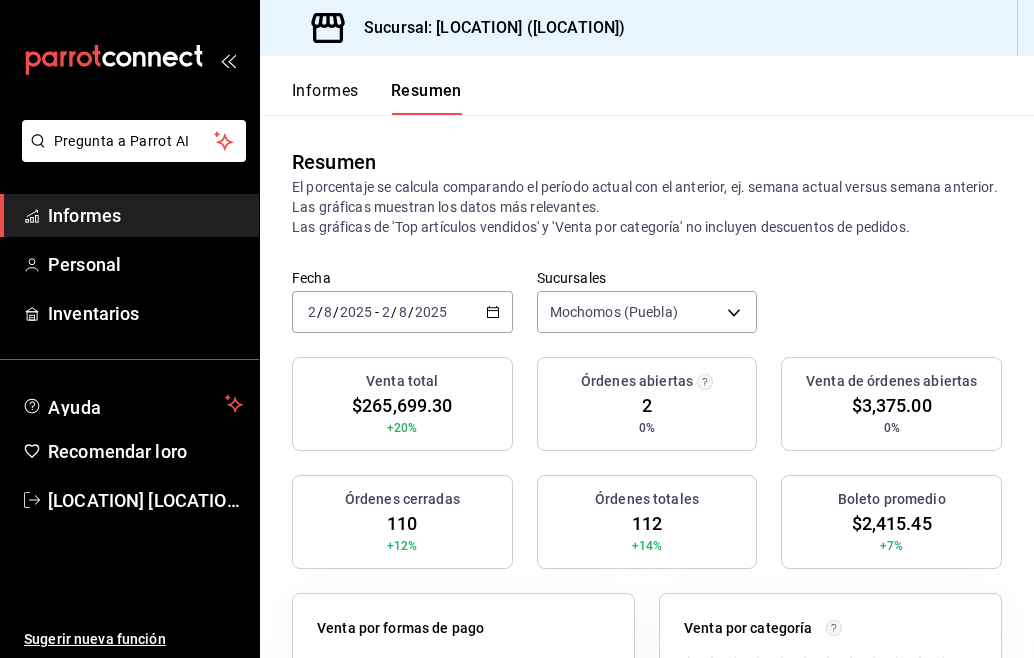 click on "2025-08-02 2 / 8 / 2025 - 2025-08-02 2 / 8 / 2025" at bounding box center [402, 312] 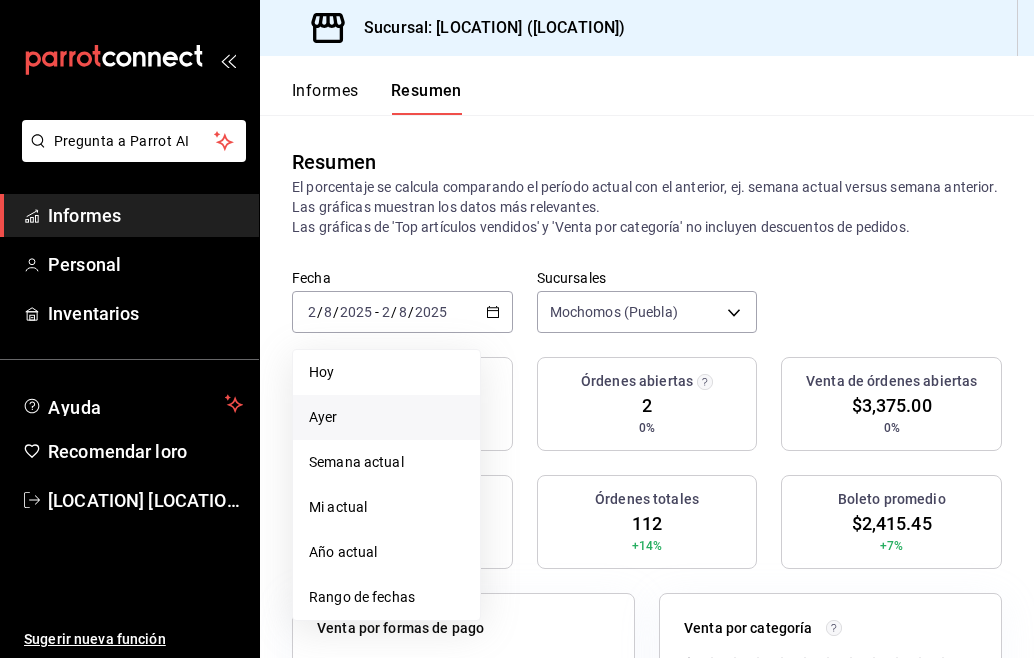 click on "Ayer" at bounding box center (386, 417) 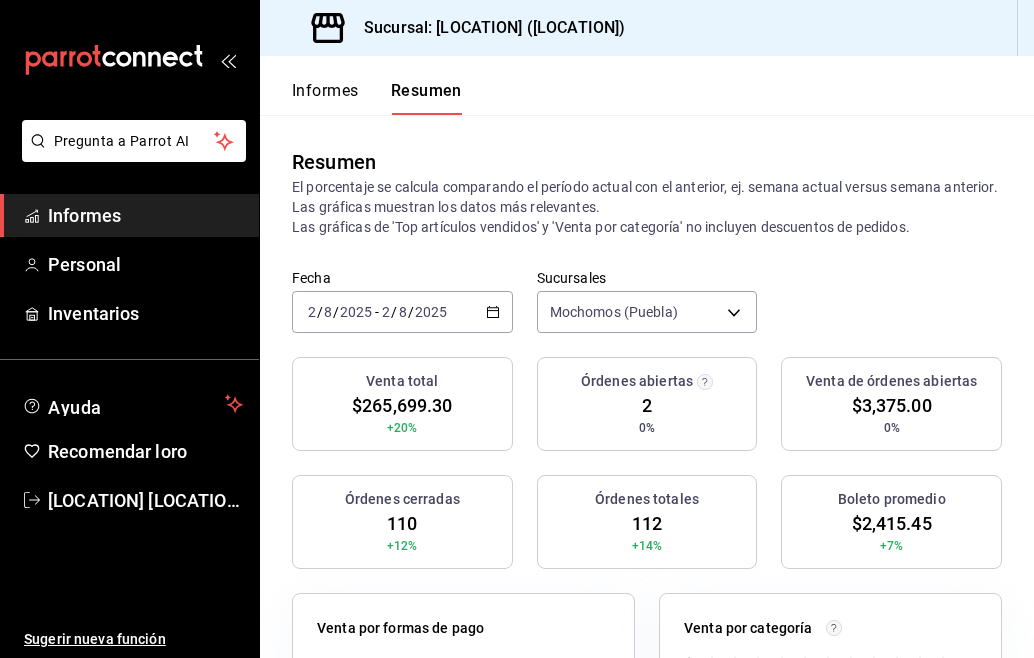 click 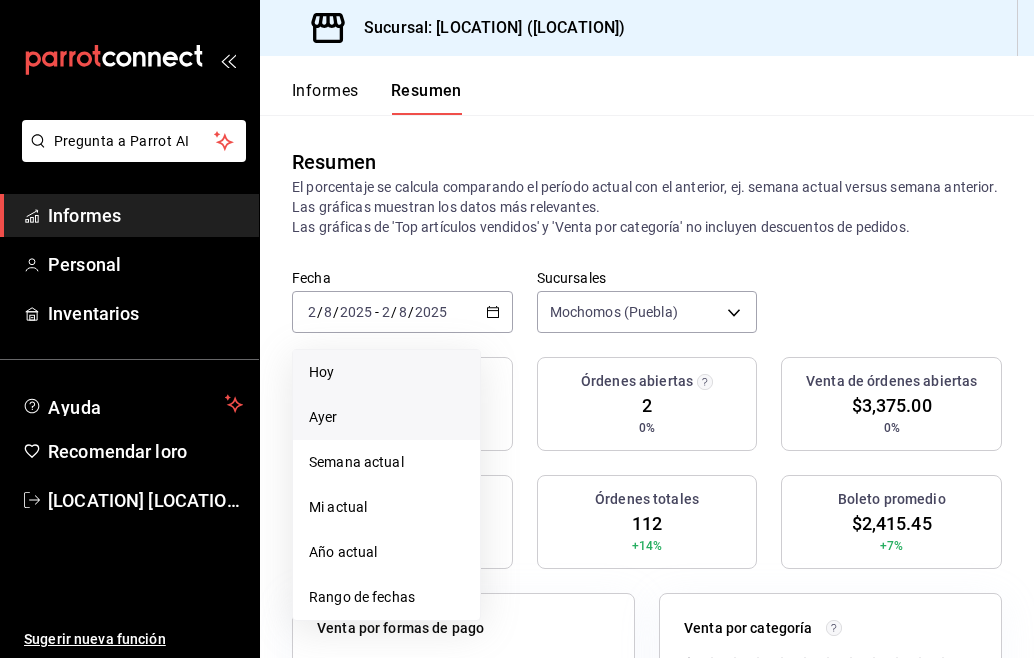 click on "Hoy" at bounding box center (386, 372) 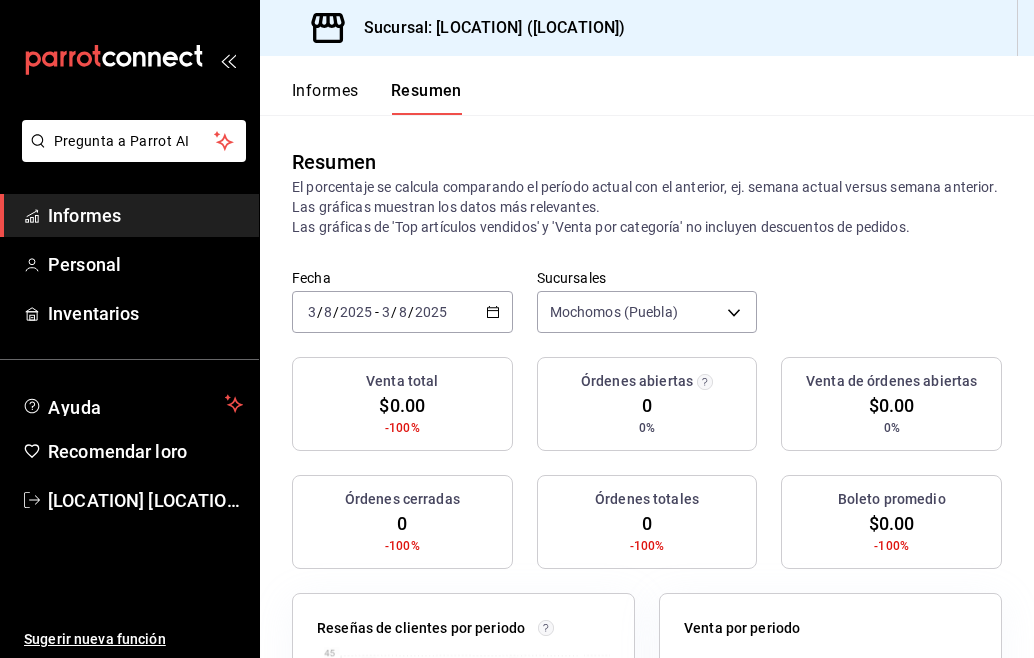 click on "2025-08-03 3 / 8 / 2025 - 2025-08-03 3 / 8 / 2025" at bounding box center (402, 312) 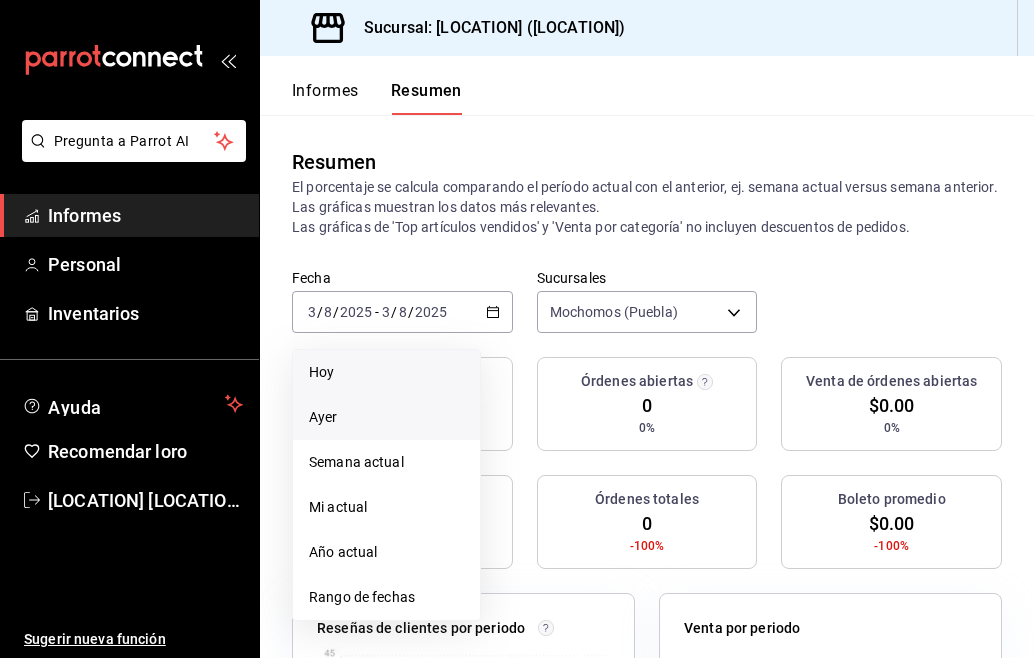 click on "Ayer" at bounding box center [386, 417] 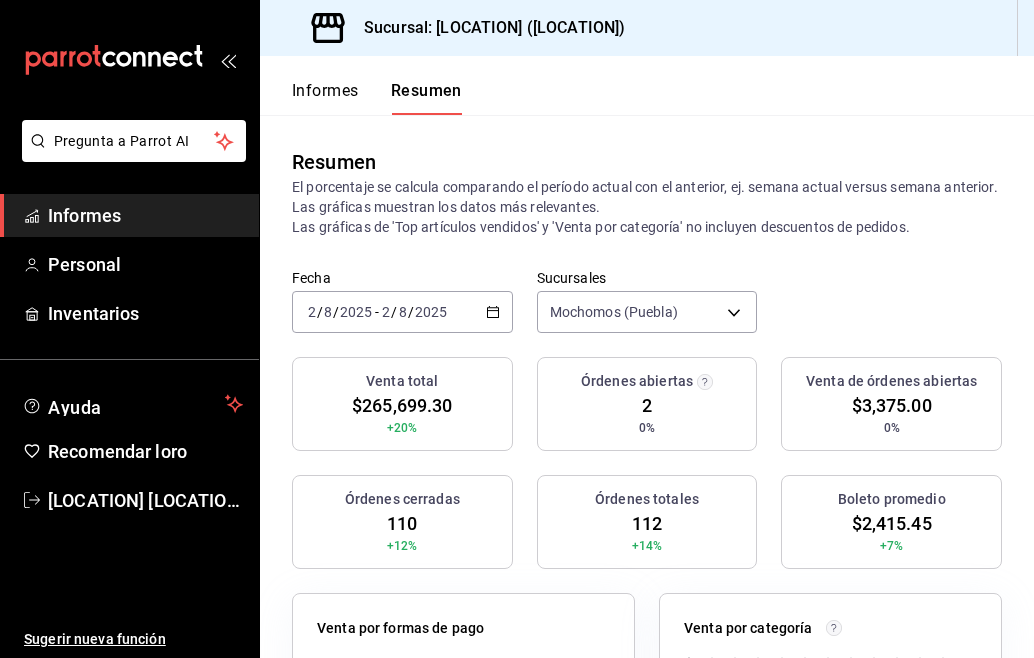 drag, startPoint x: 494, startPoint y: 306, endPoint x: 503, endPoint y: 313, distance: 11.401754 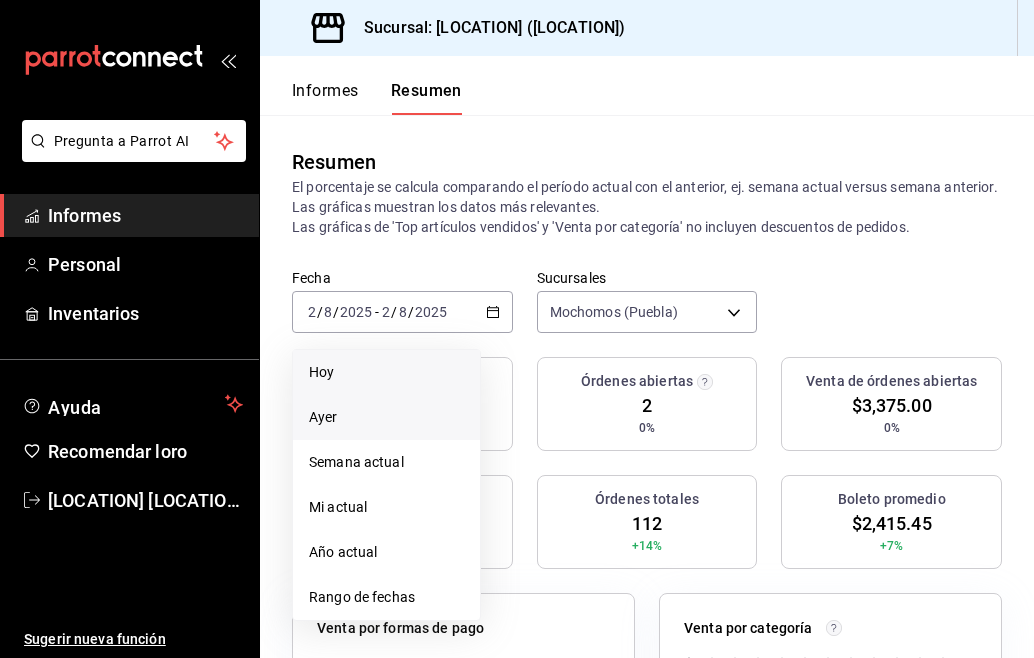 click on "Hoy" at bounding box center [386, 372] 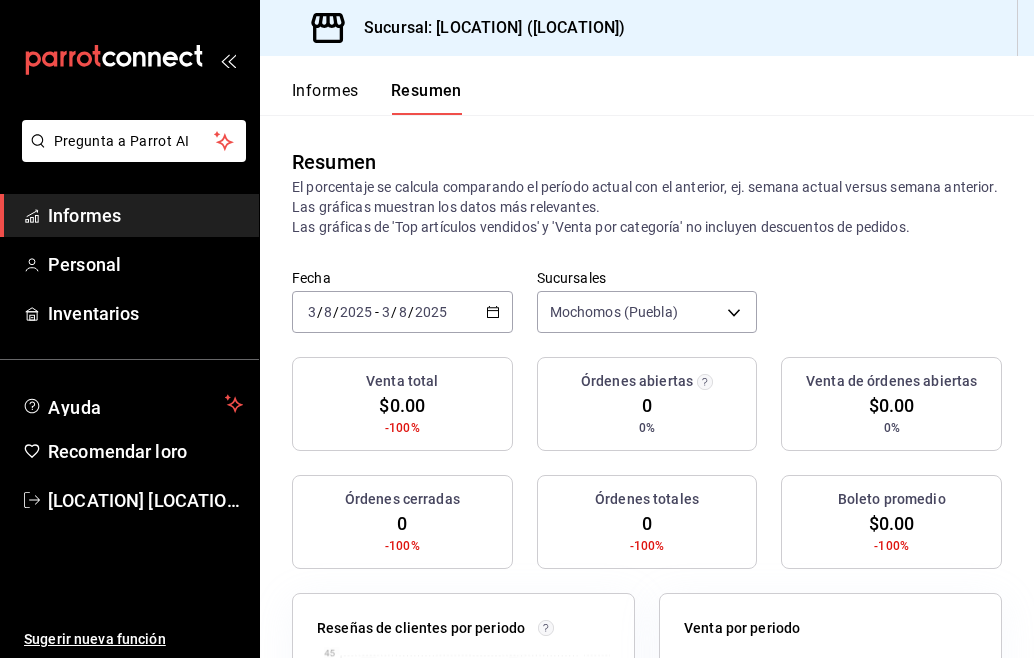click 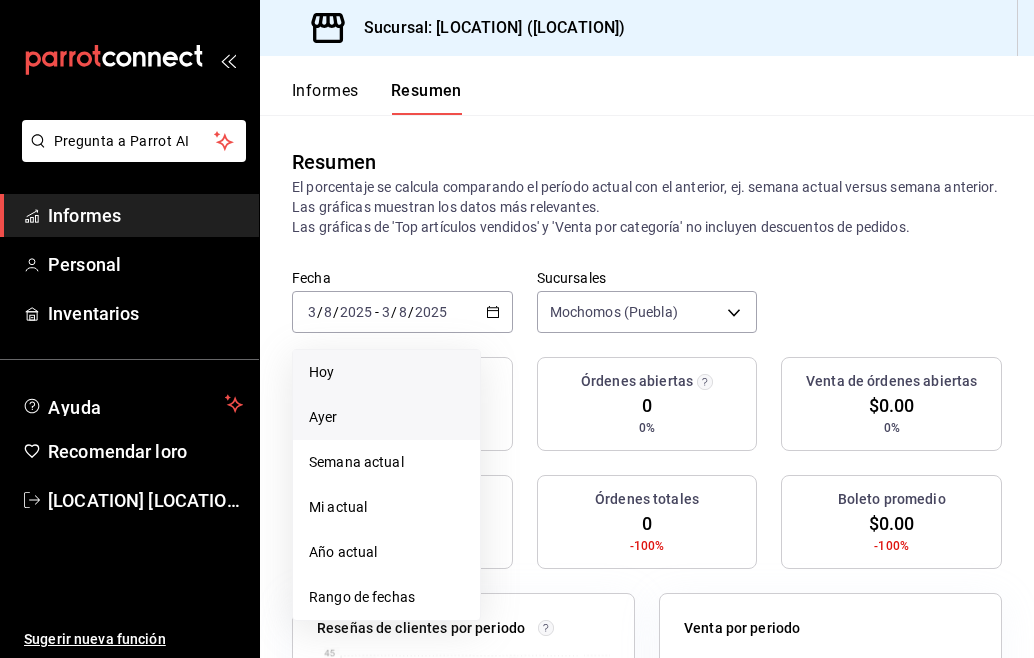 click on "Ayer" at bounding box center (386, 417) 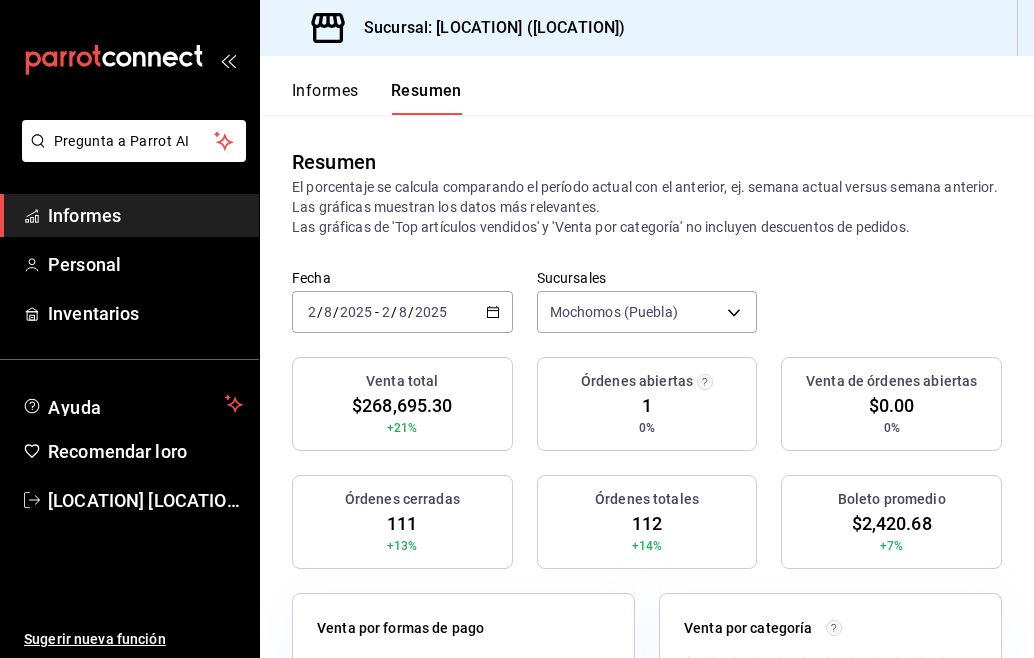 click 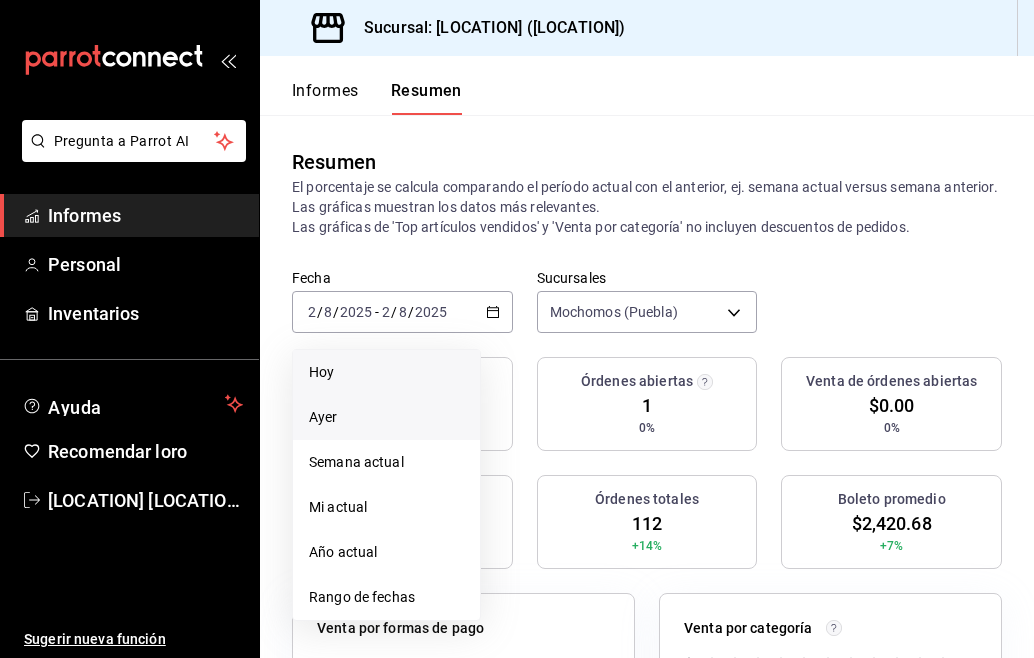 click on "Hoy" at bounding box center [386, 372] 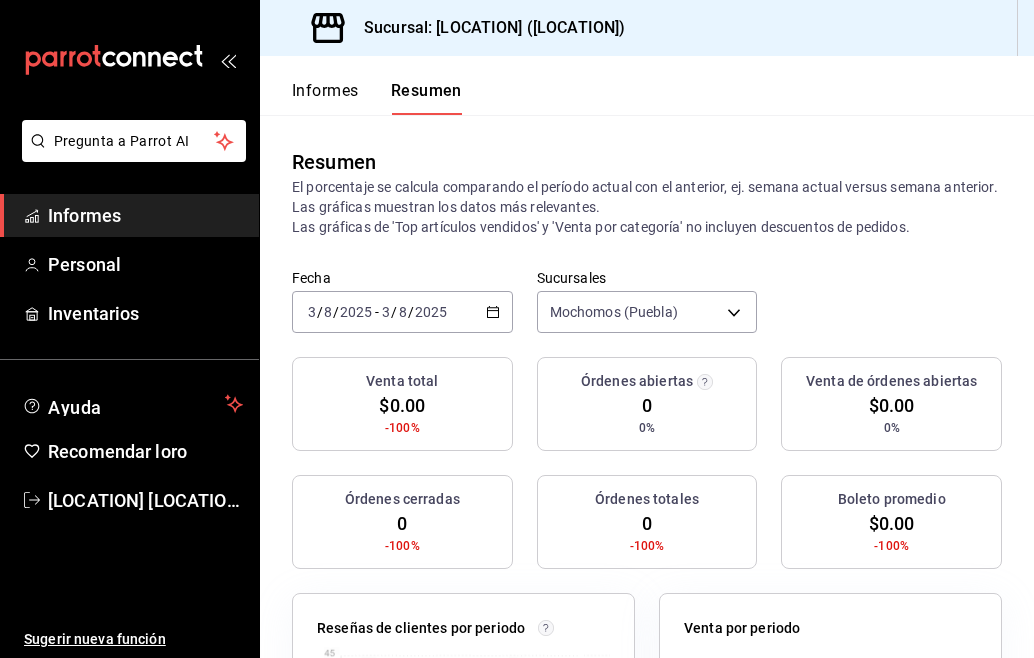 click 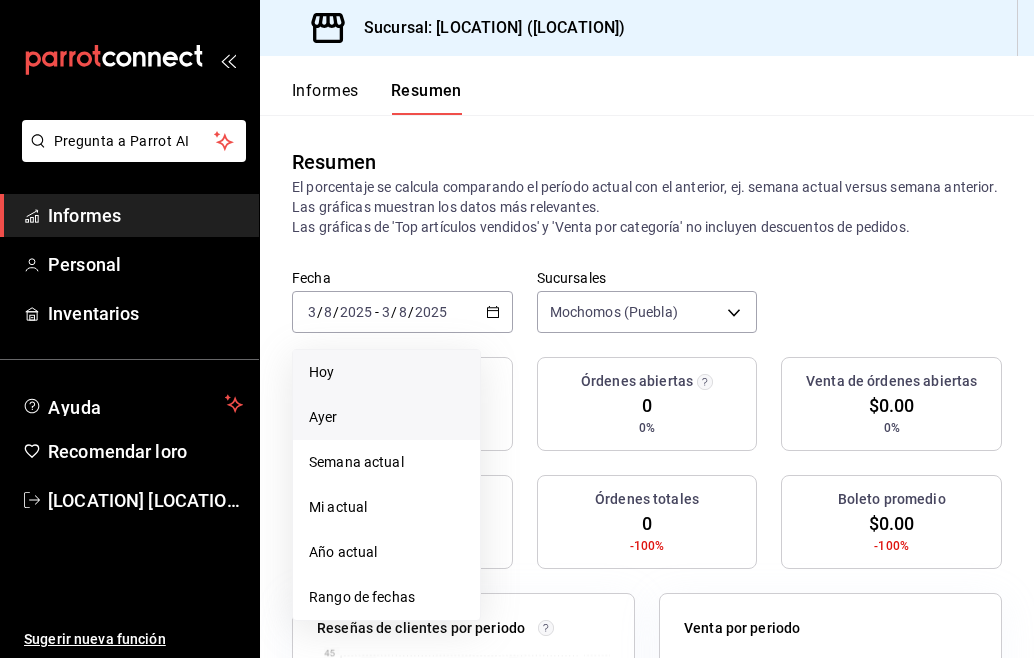 click on "Ayer" at bounding box center (386, 417) 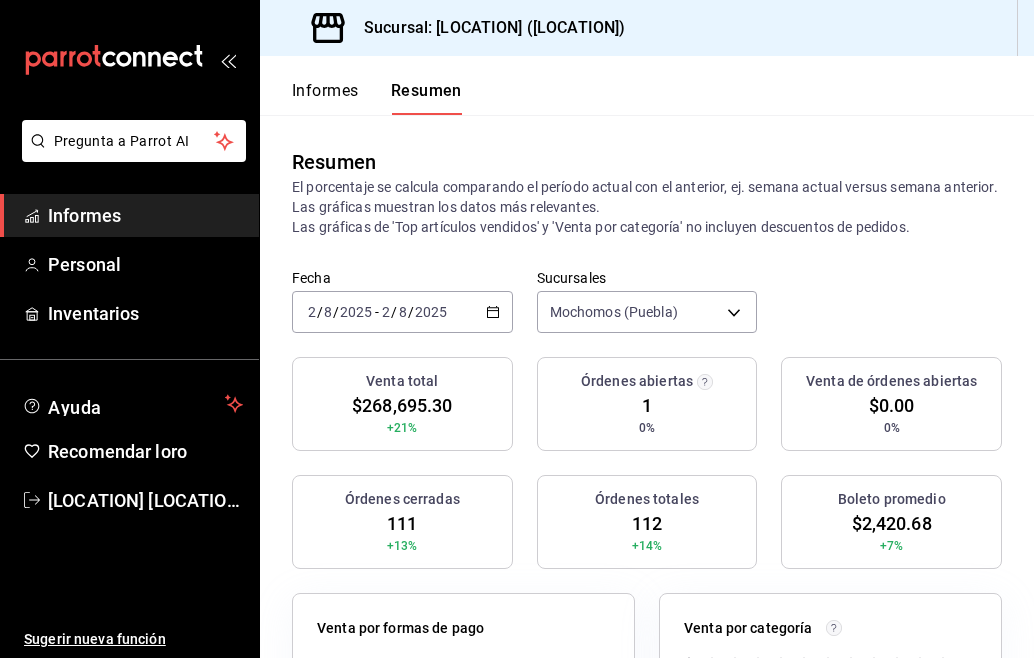 click on "Informes" at bounding box center (325, 90) 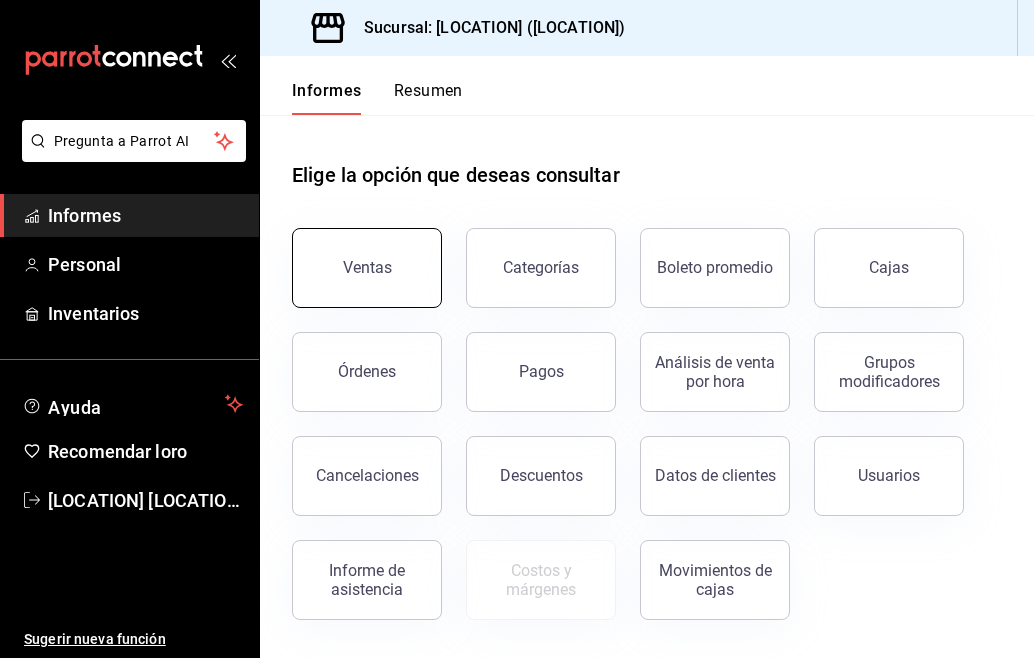 click on "Ventas" at bounding box center [367, 268] 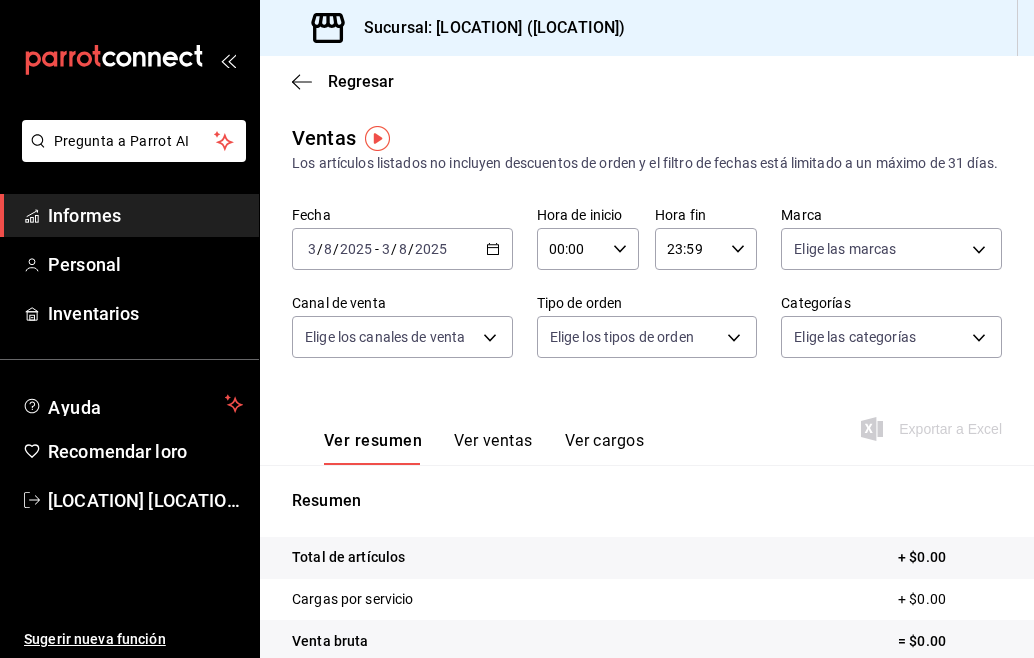 click 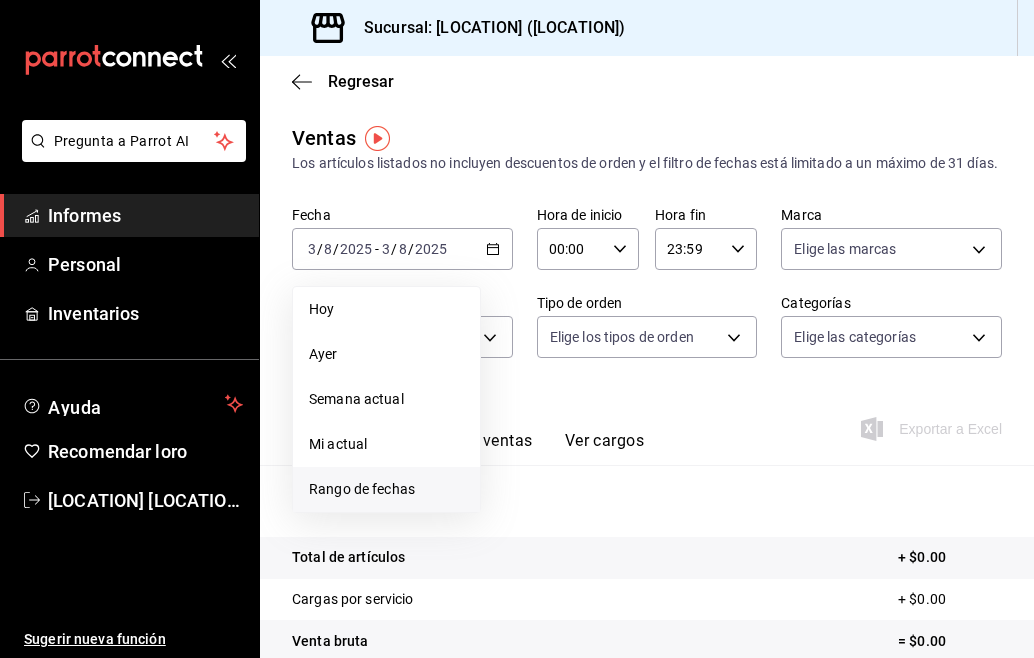 click on "Rango de fechas" at bounding box center (386, 489) 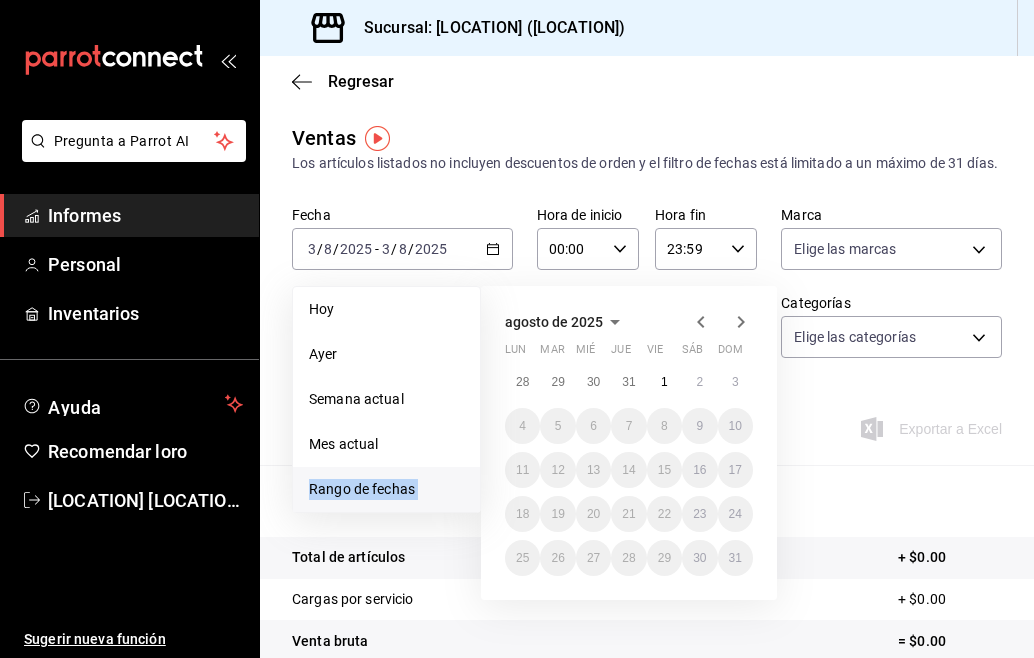 click on "Rango de fechas" at bounding box center [386, 489] 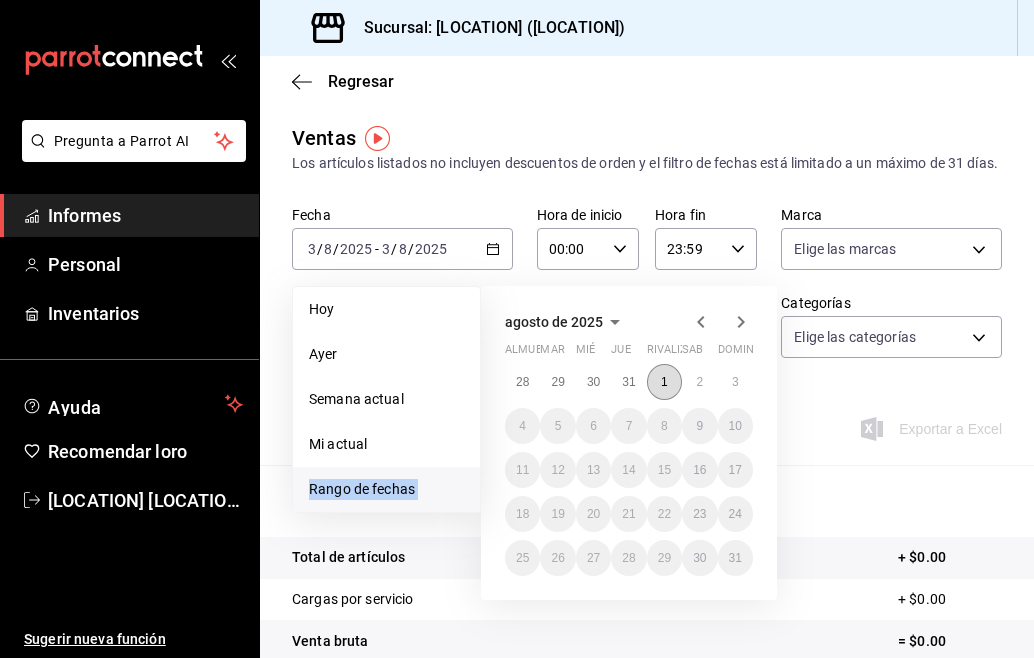 click on "1" at bounding box center (664, 382) 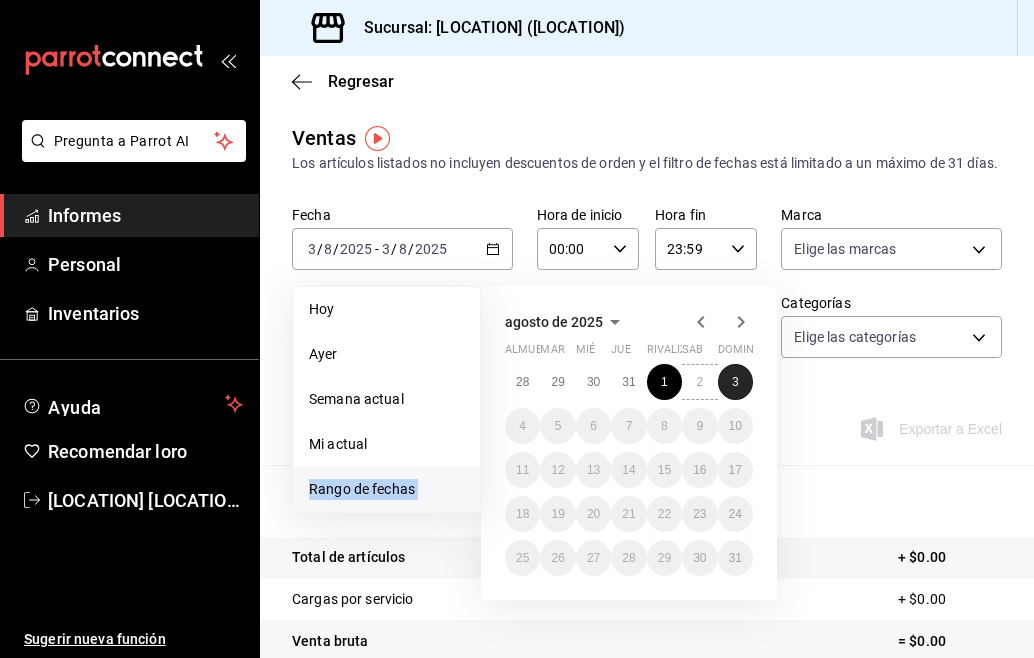 click on "3" at bounding box center (735, 382) 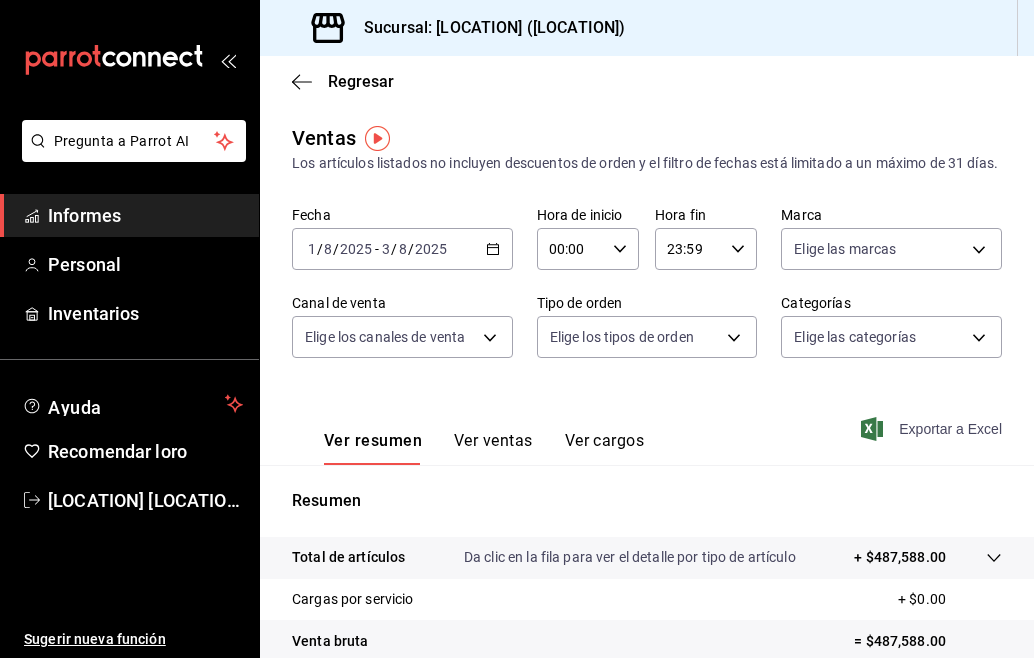 click on "Exportar a Excel" at bounding box center [933, 429] 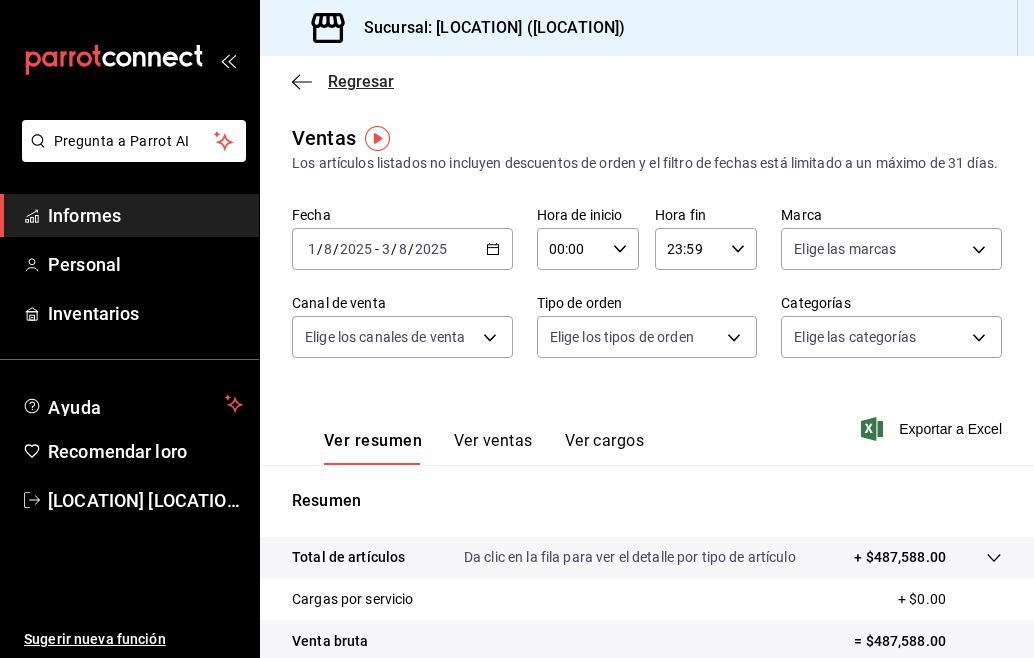 click 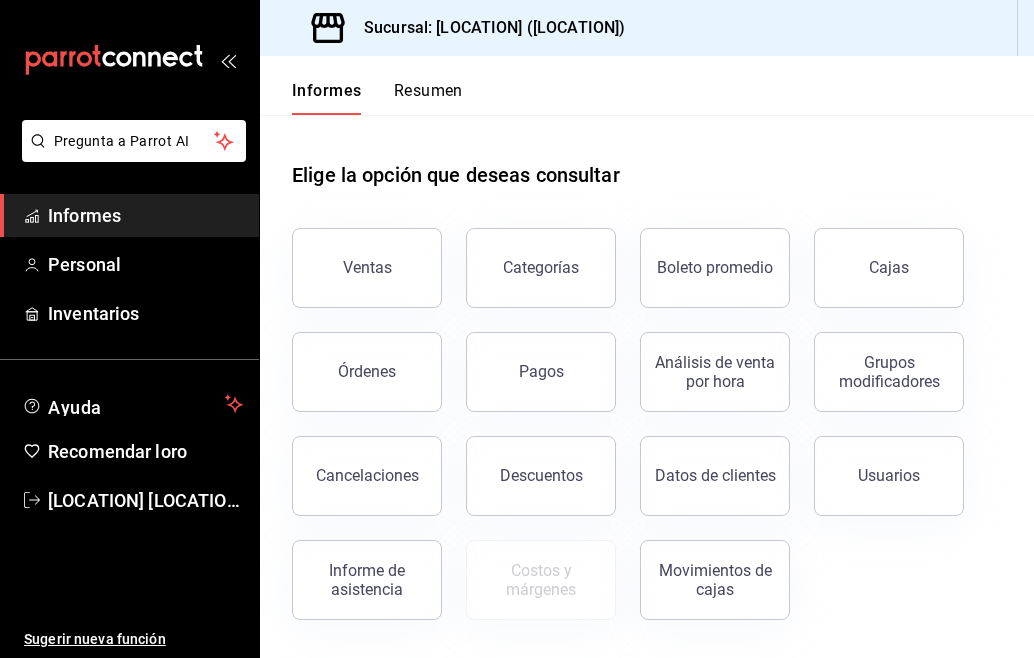 click on "Resumen" at bounding box center [428, 90] 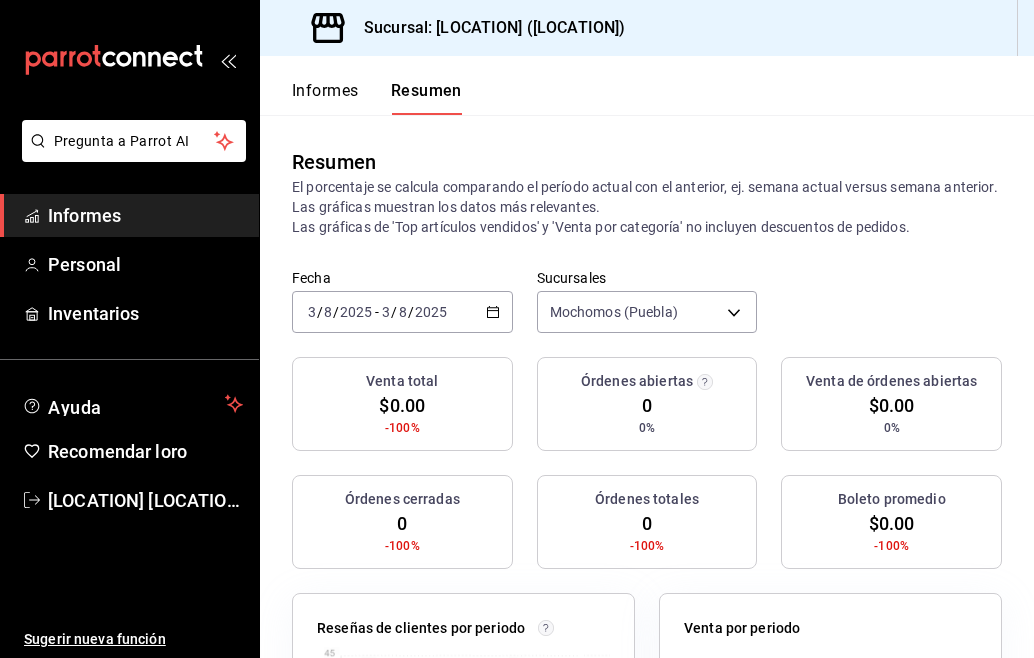 click on "2025-08-03 3 / 8 / 2025 - 2025-08-03 3 / 8 / 2025" at bounding box center [402, 312] 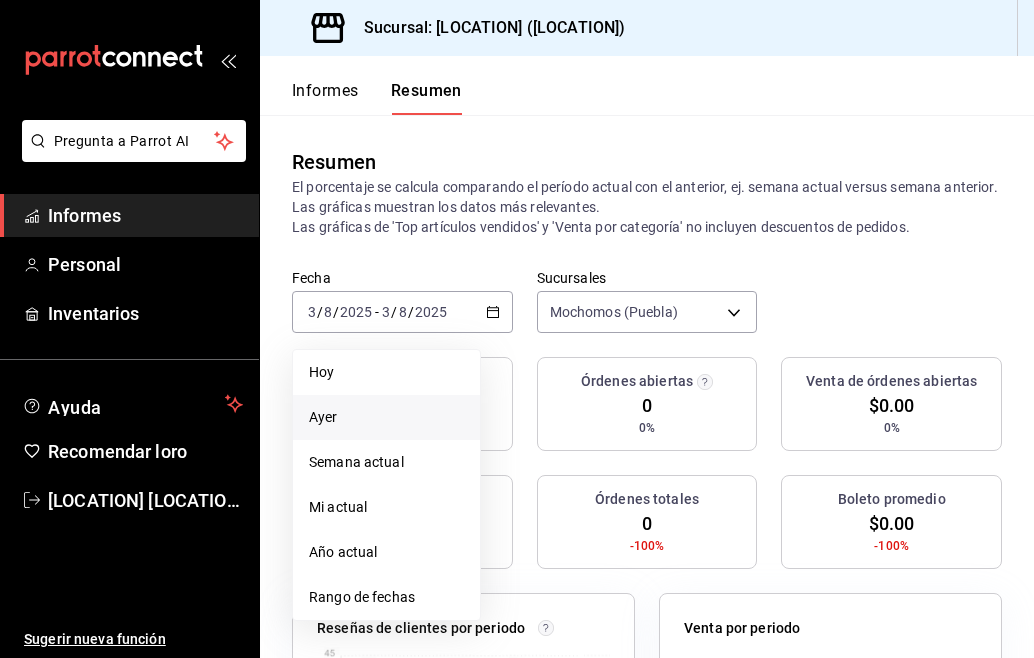 click on "Ayer" at bounding box center (386, 417) 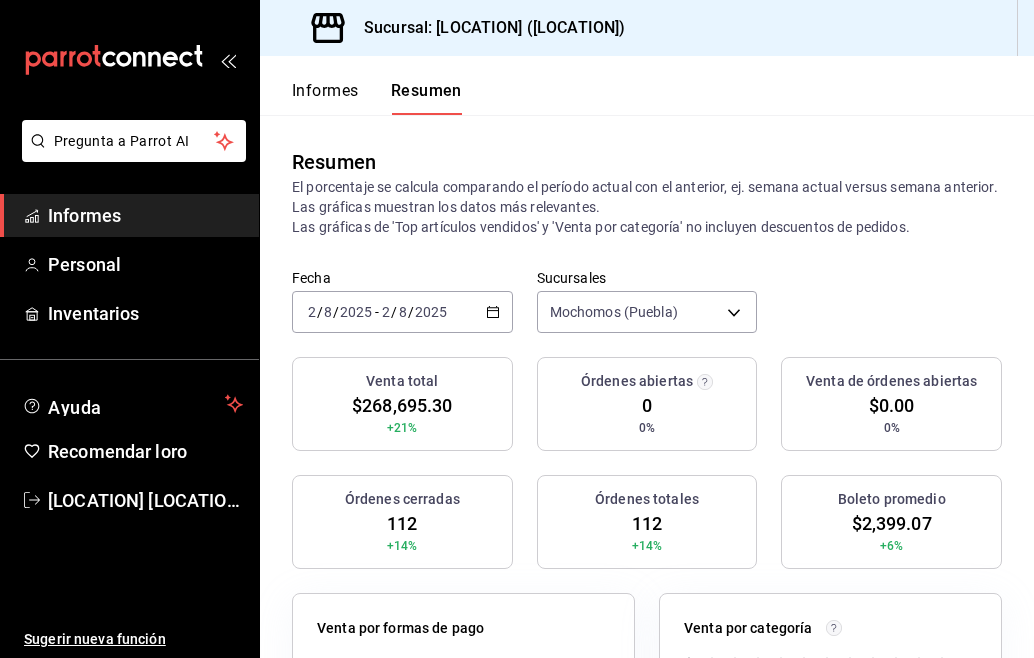 click on "Informes" at bounding box center [325, 90] 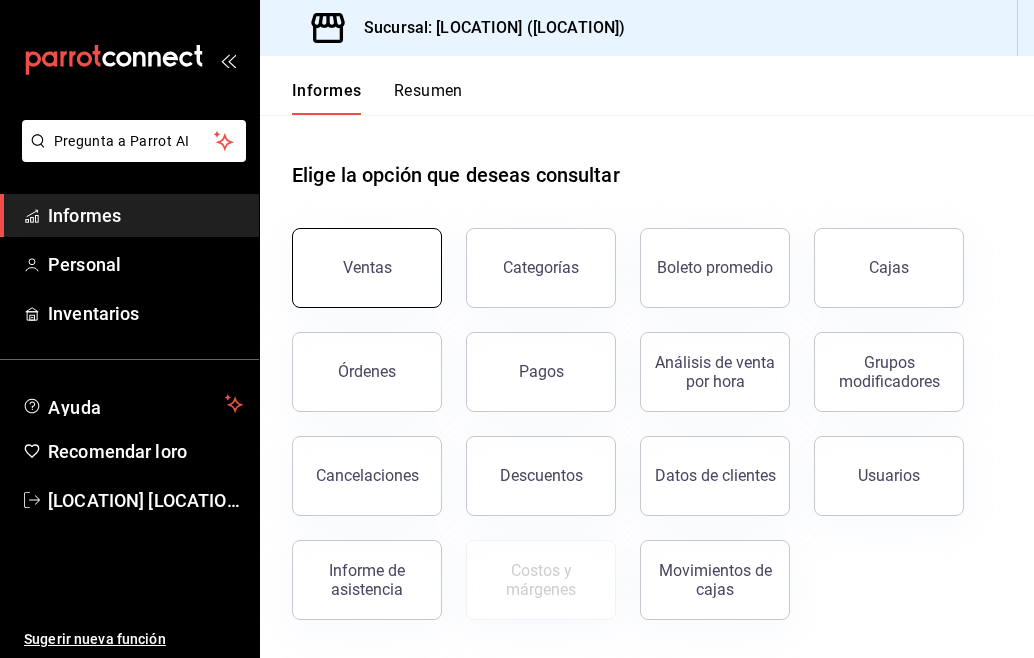 click on "Ventas" at bounding box center (367, 268) 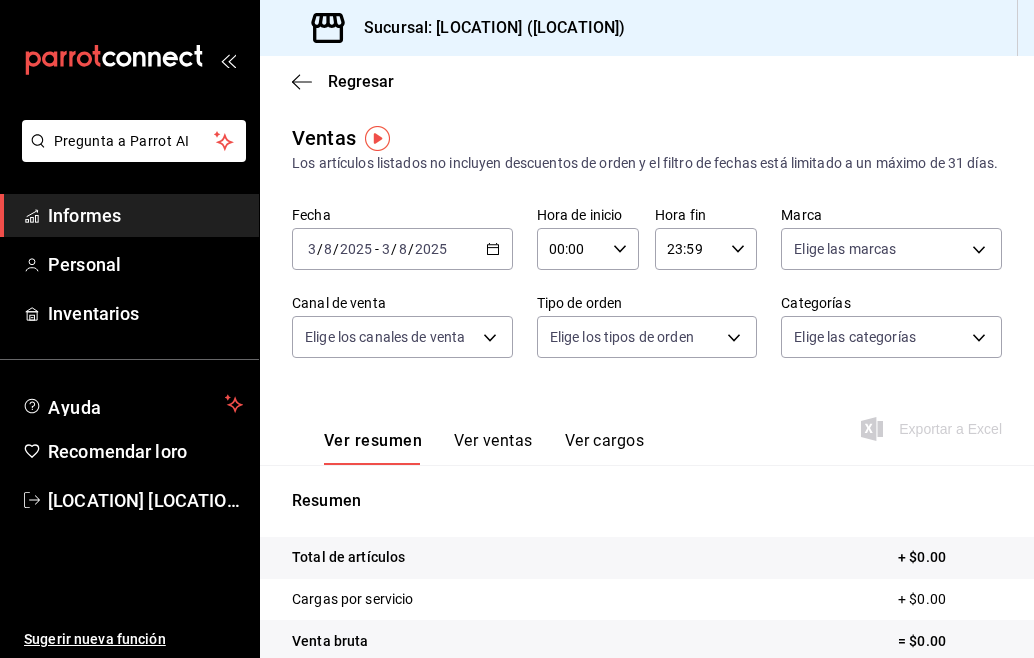 click 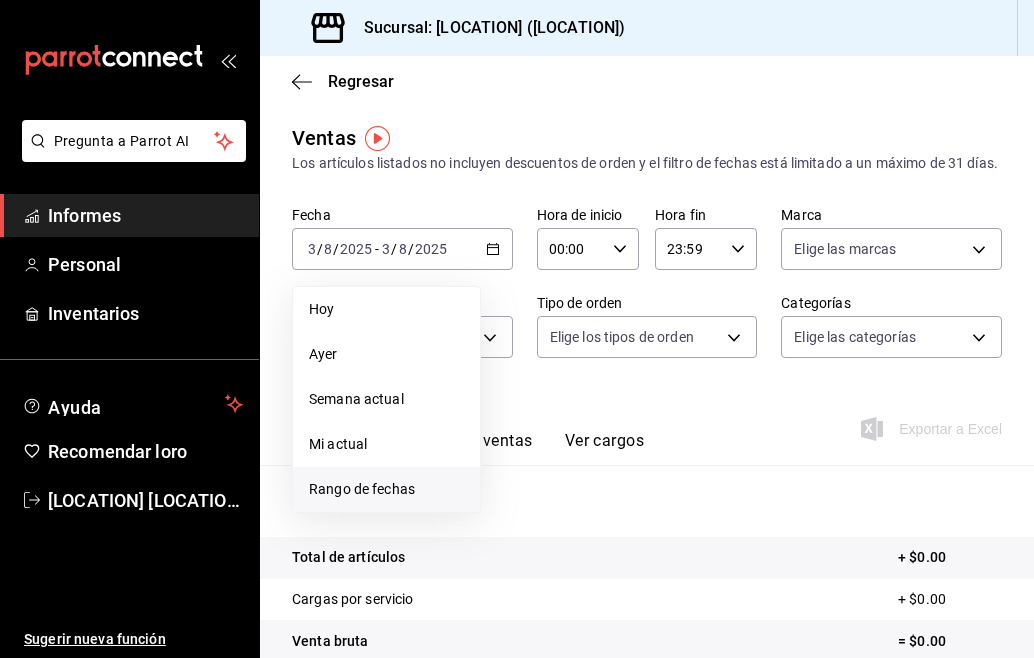 click on "Rango de fechas" at bounding box center [362, 489] 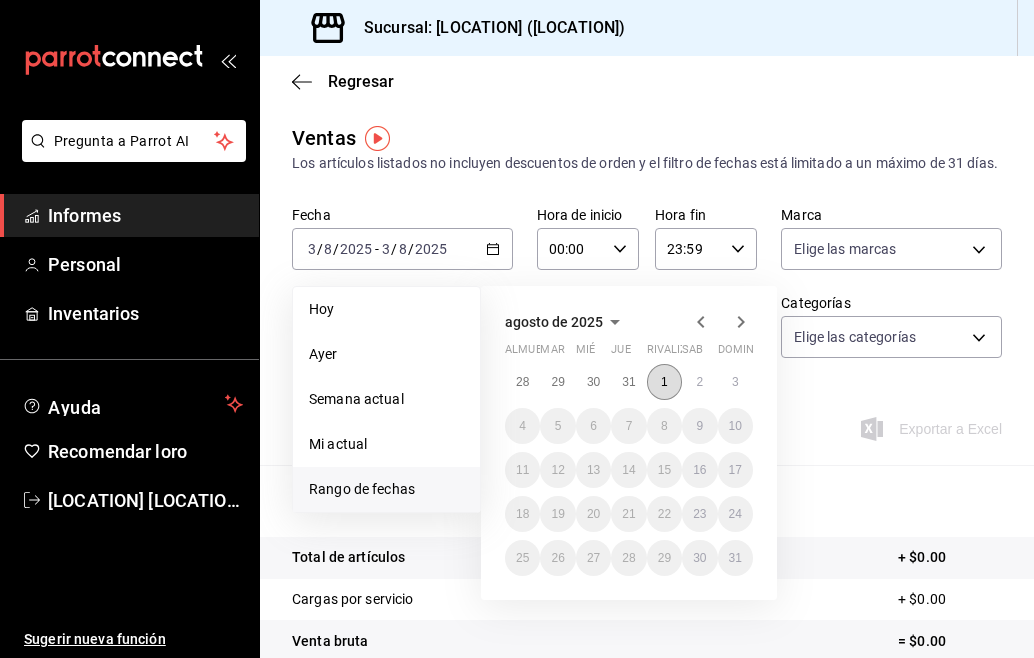 click on "1" at bounding box center (664, 382) 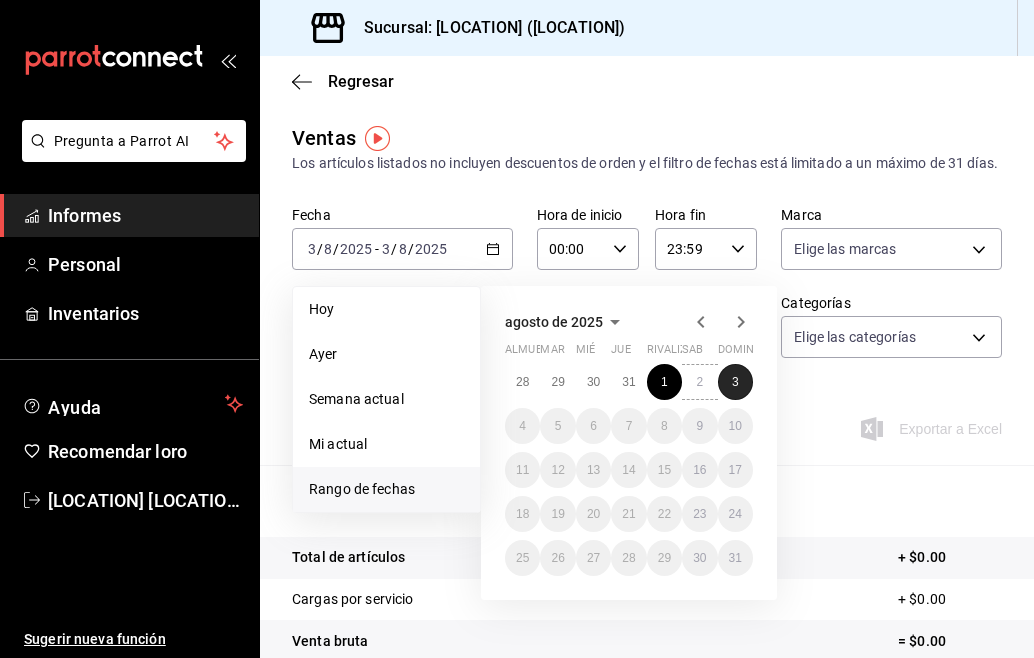 click on "3" at bounding box center (735, 382) 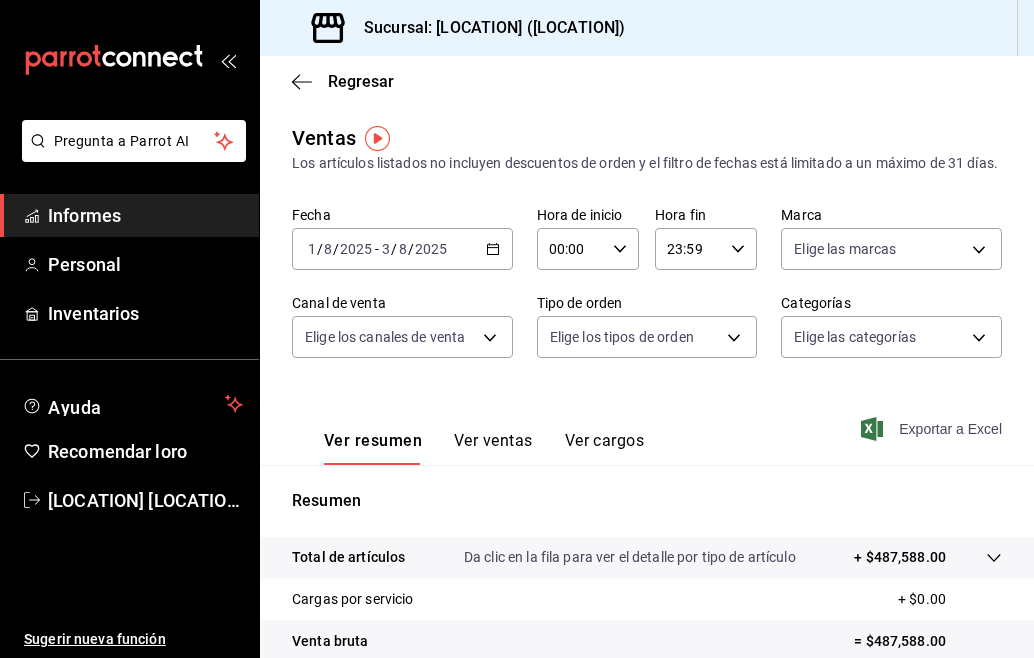 click on "Exportar a Excel" at bounding box center (933, 429) 